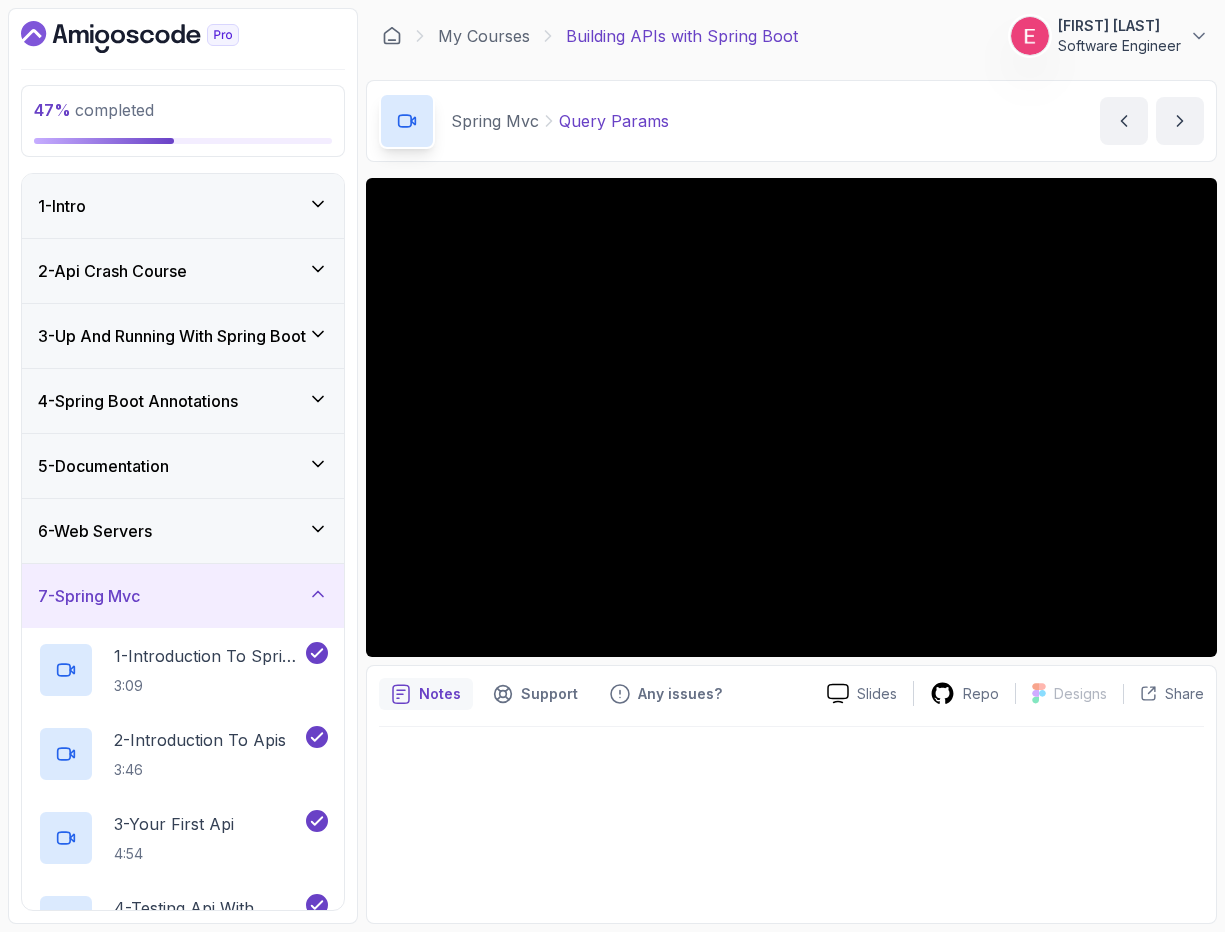 scroll, scrollTop: 0, scrollLeft: 0, axis: both 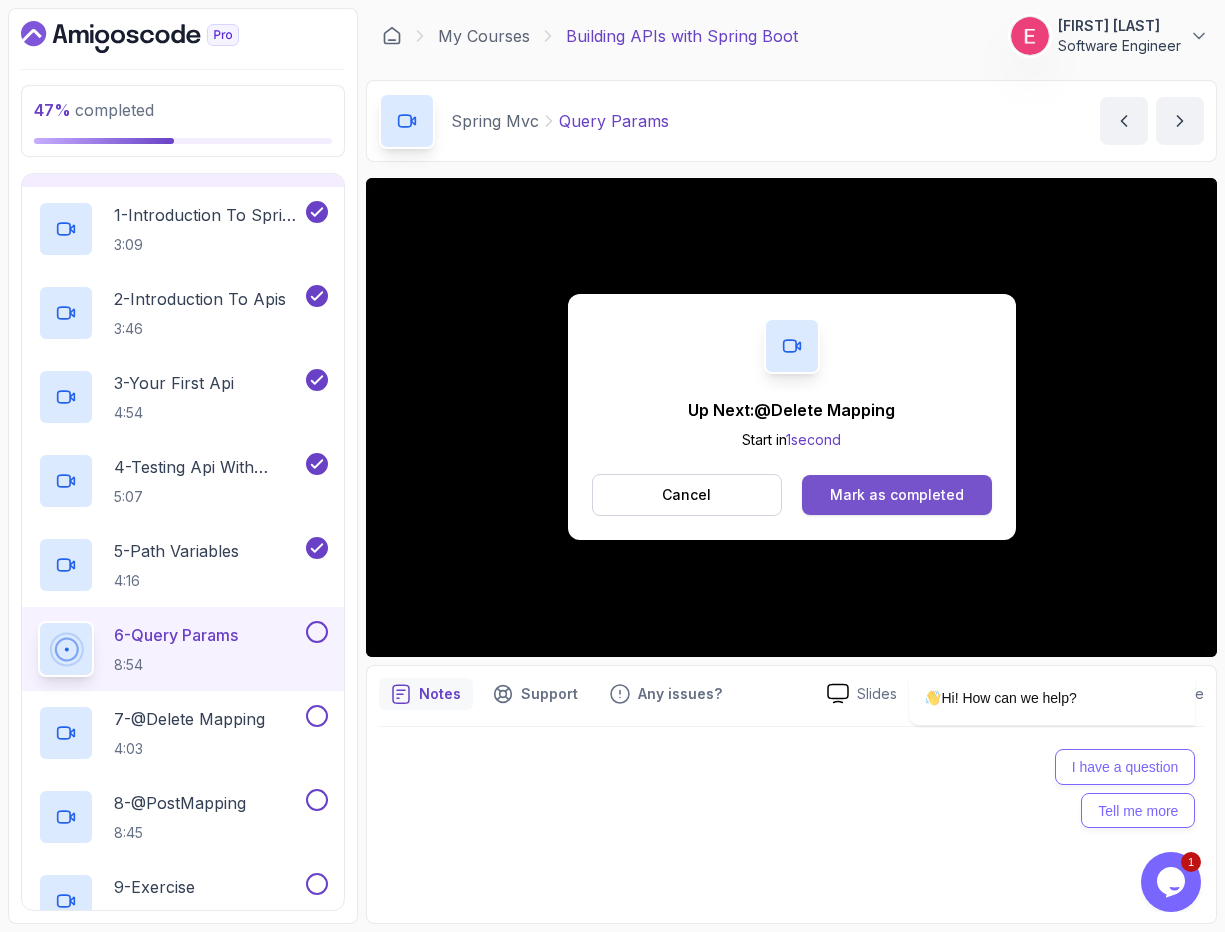 click on "Mark as completed" at bounding box center [896, 495] 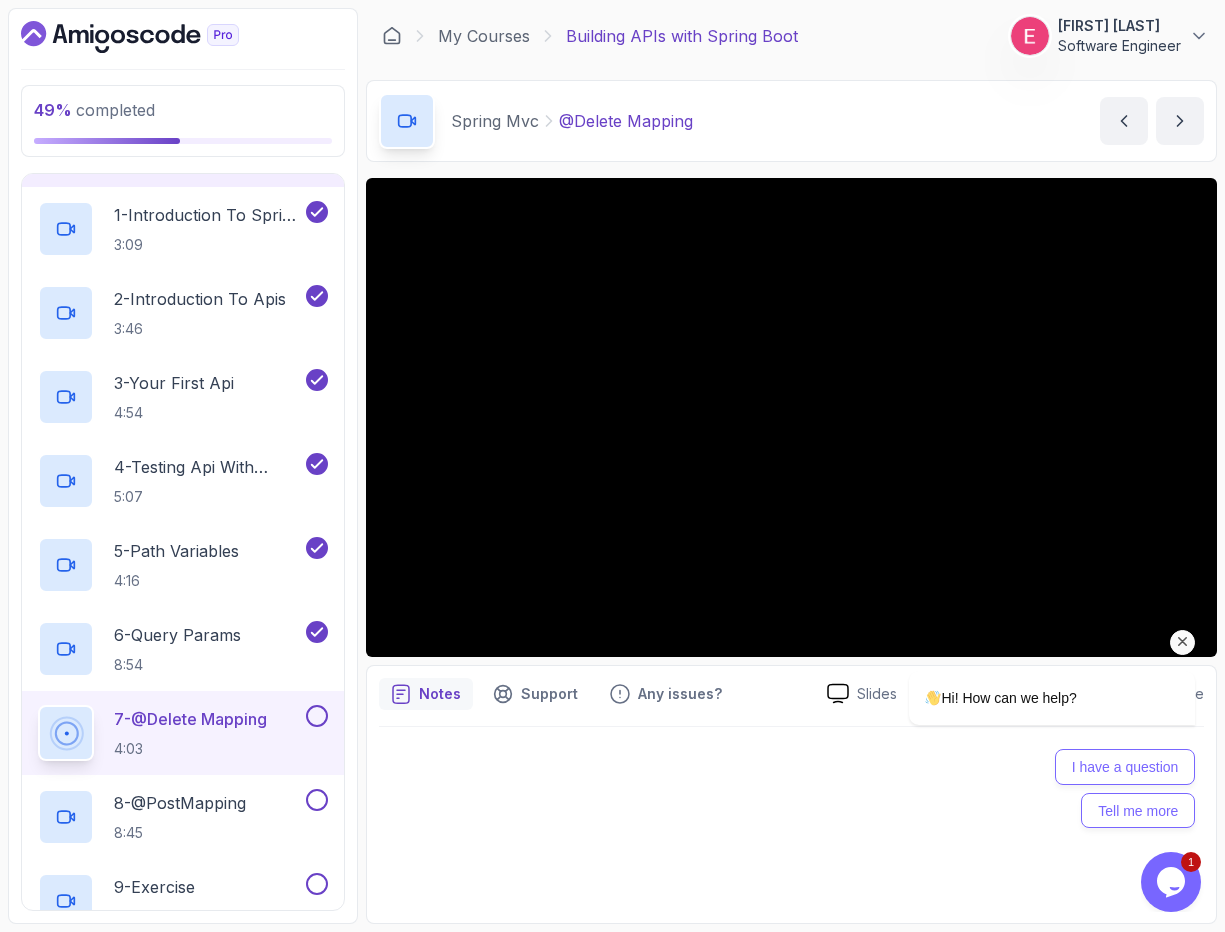 click at bounding box center (1183, 642) 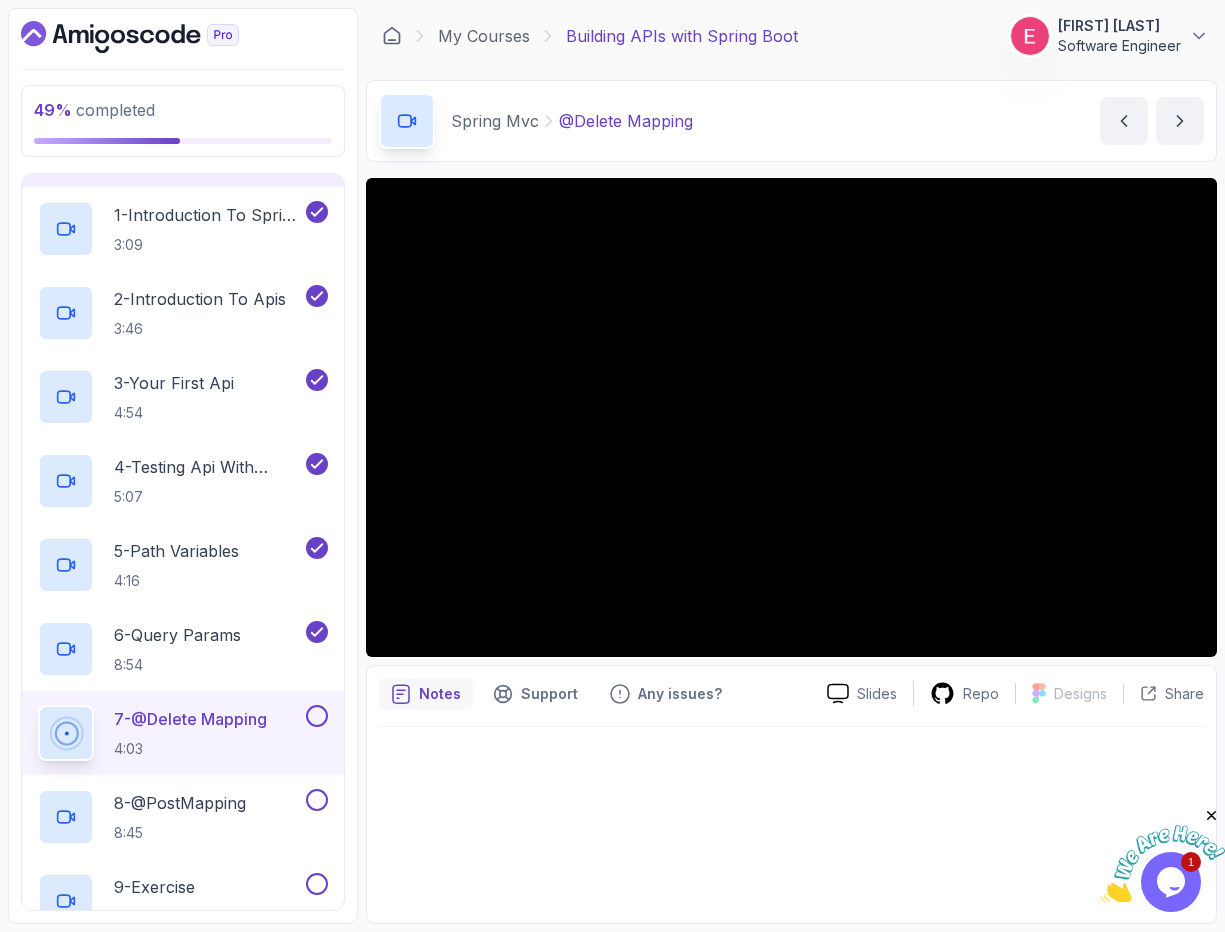 click at bounding box center [791, 819] 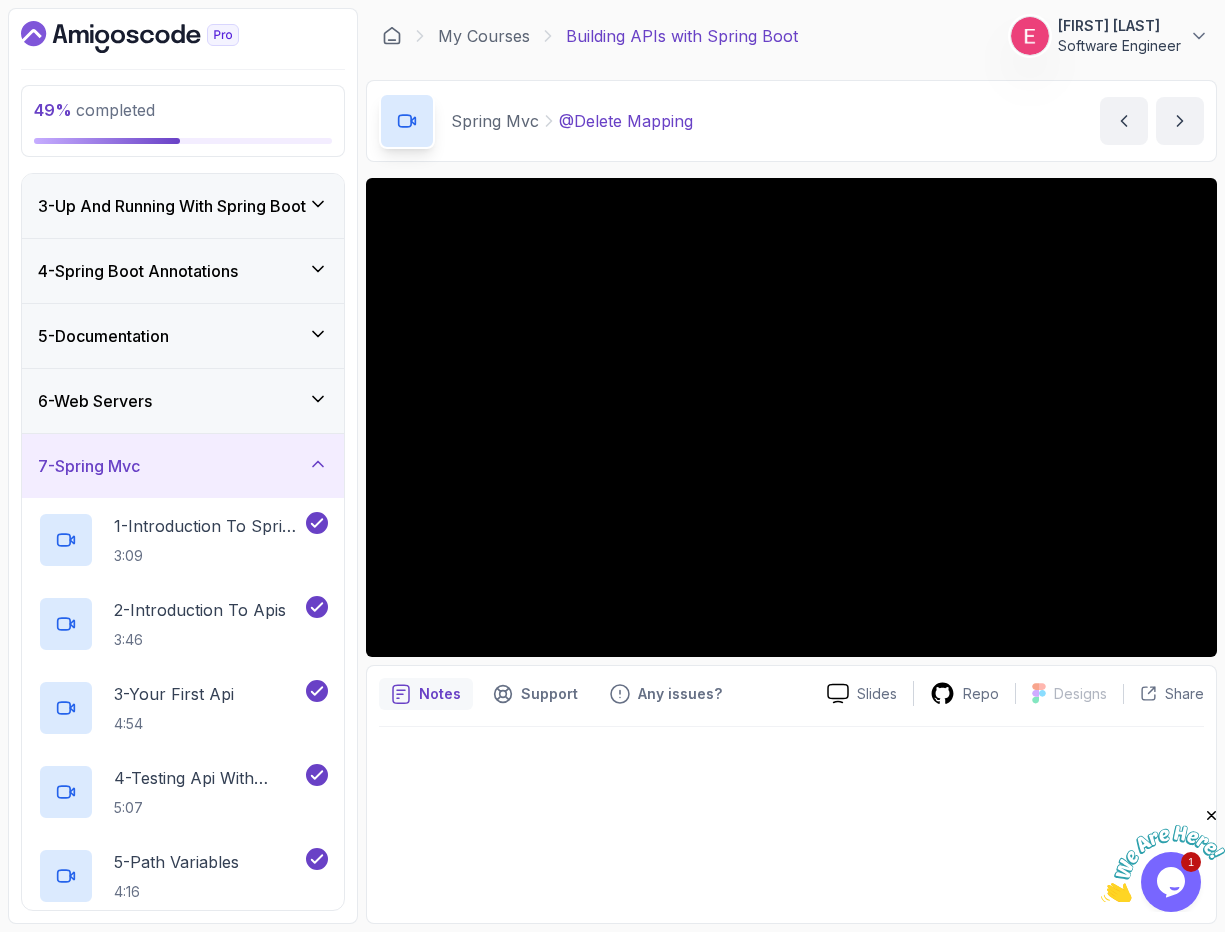 scroll, scrollTop: 0, scrollLeft: 0, axis: both 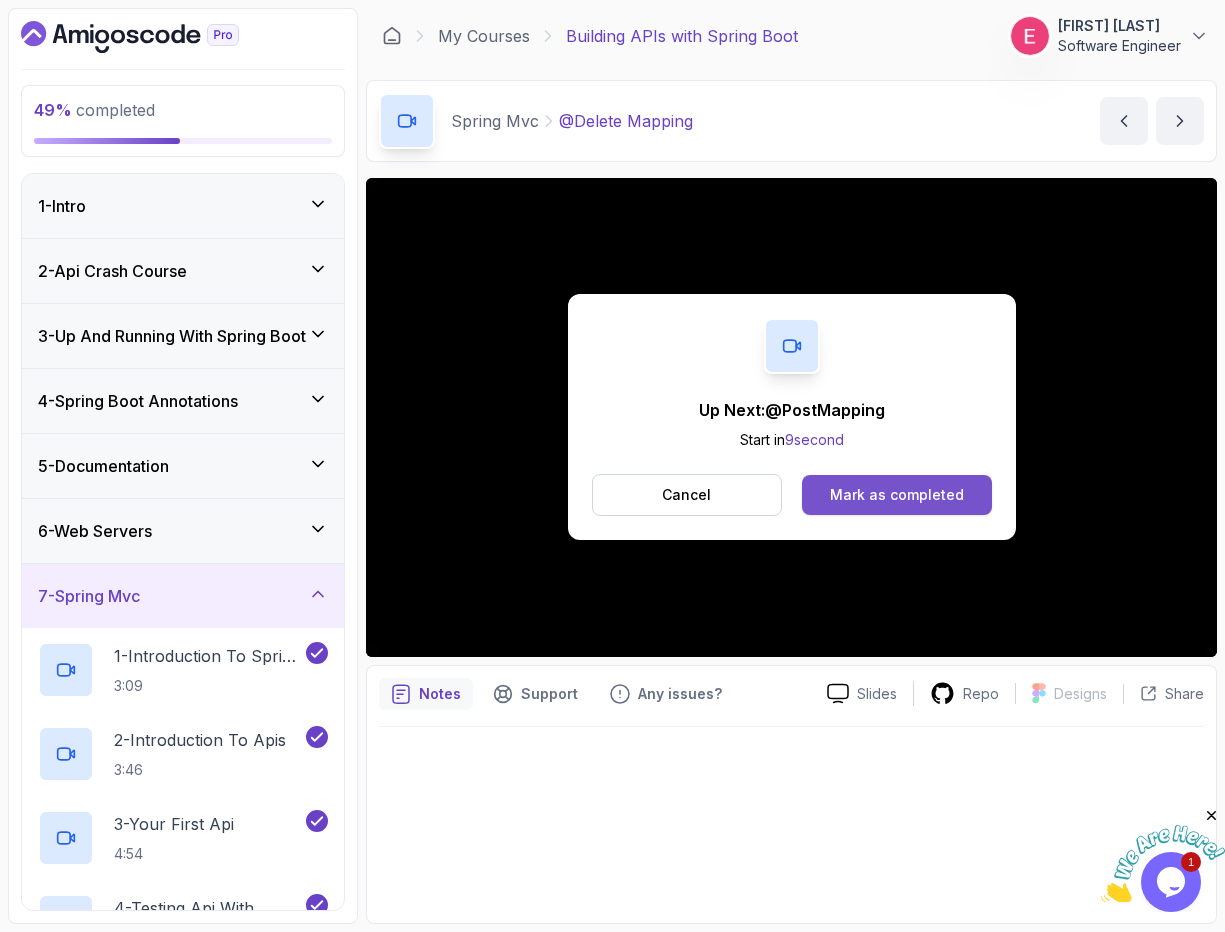 click on "Mark as completed" at bounding box center (897, 495) 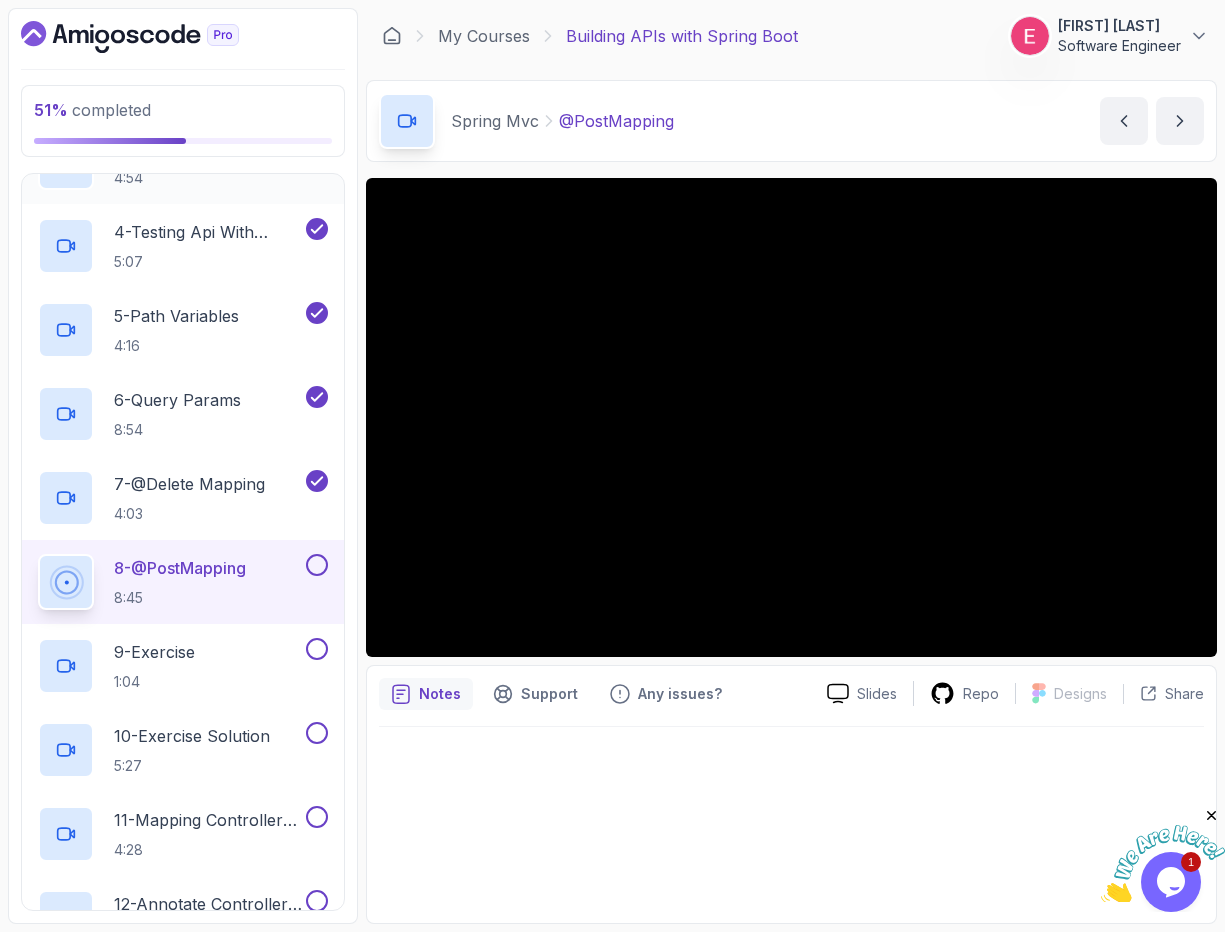 scroll, scrollTop: 678, scrollLeft: 0, axis: vertical 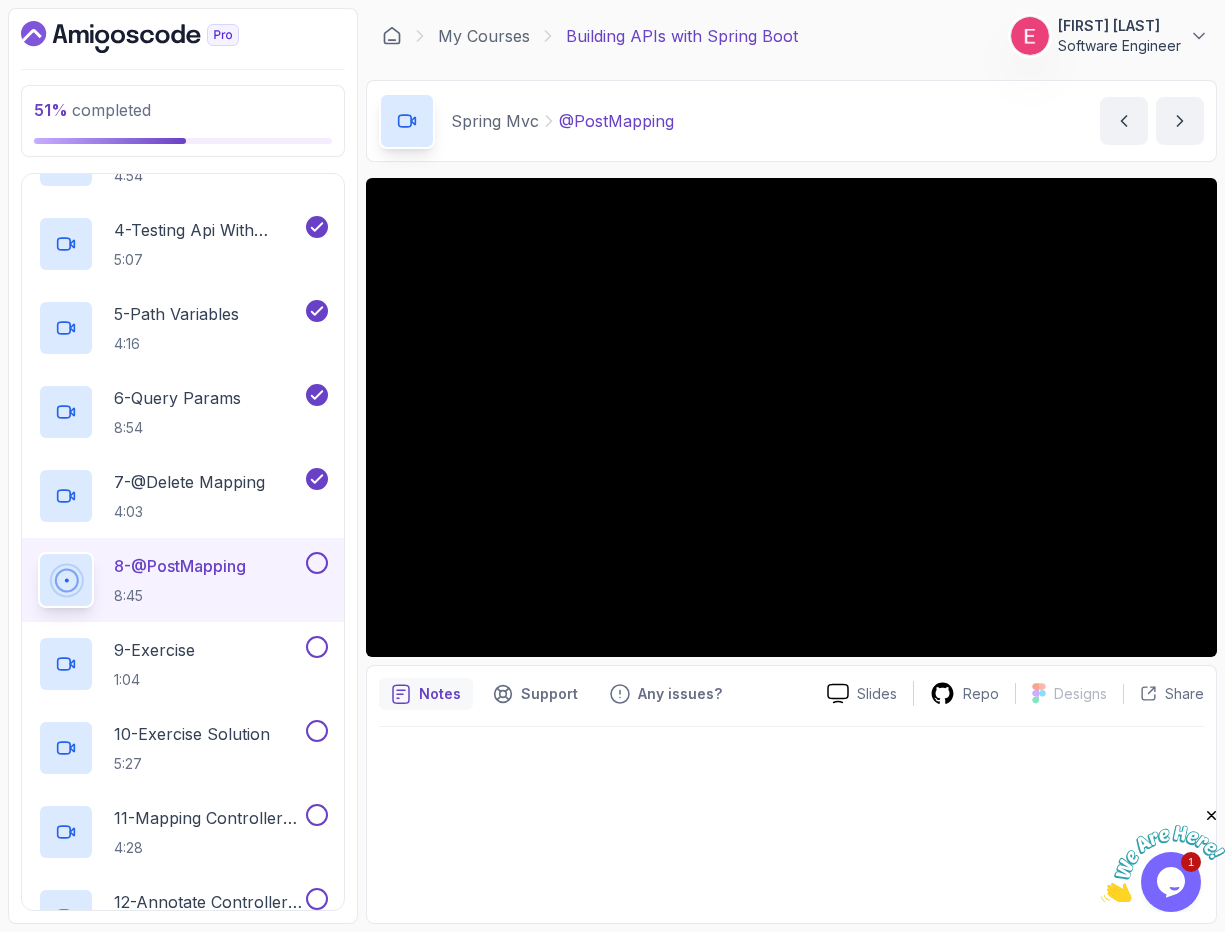 click at bounding box center (791, 819) 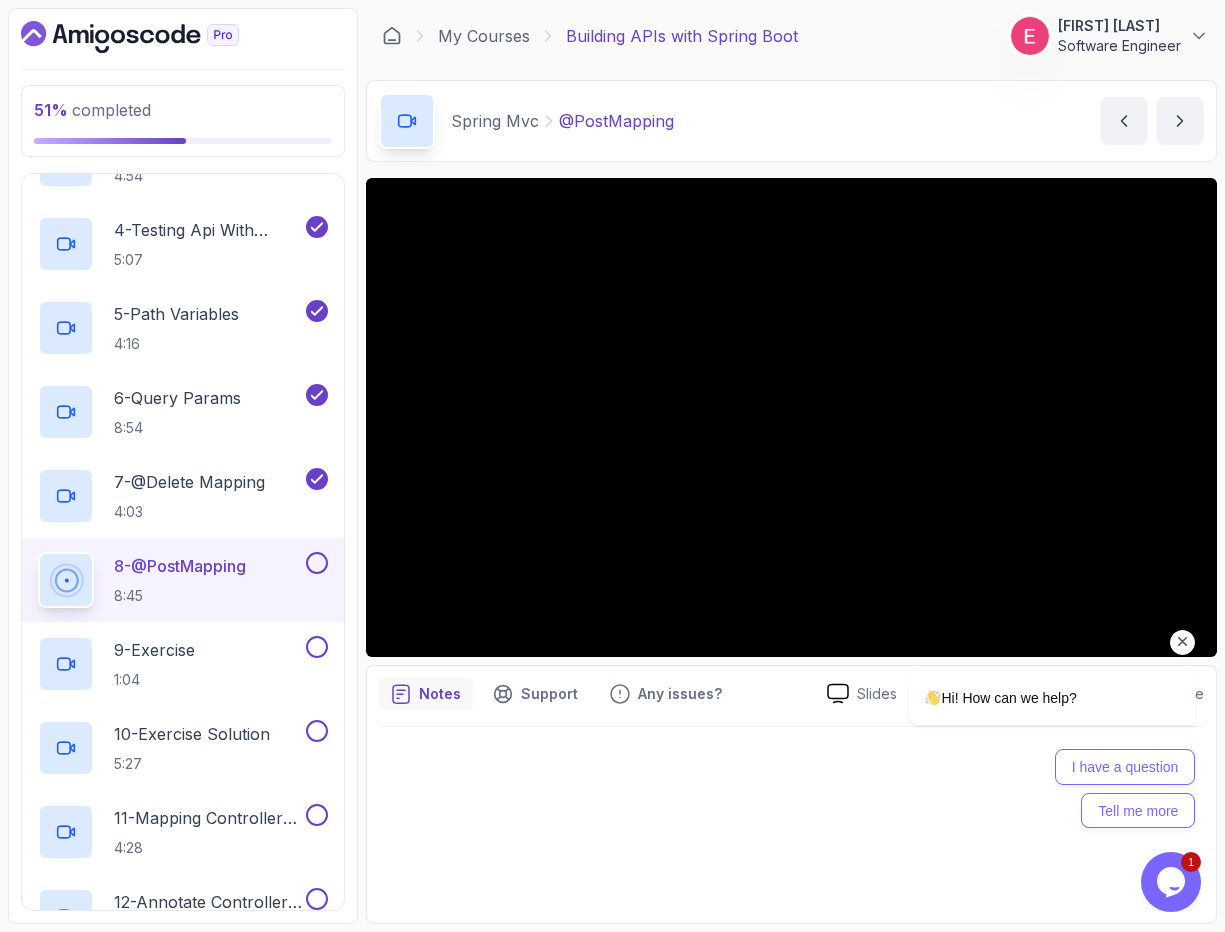 click at bounding box center [1183, 642] 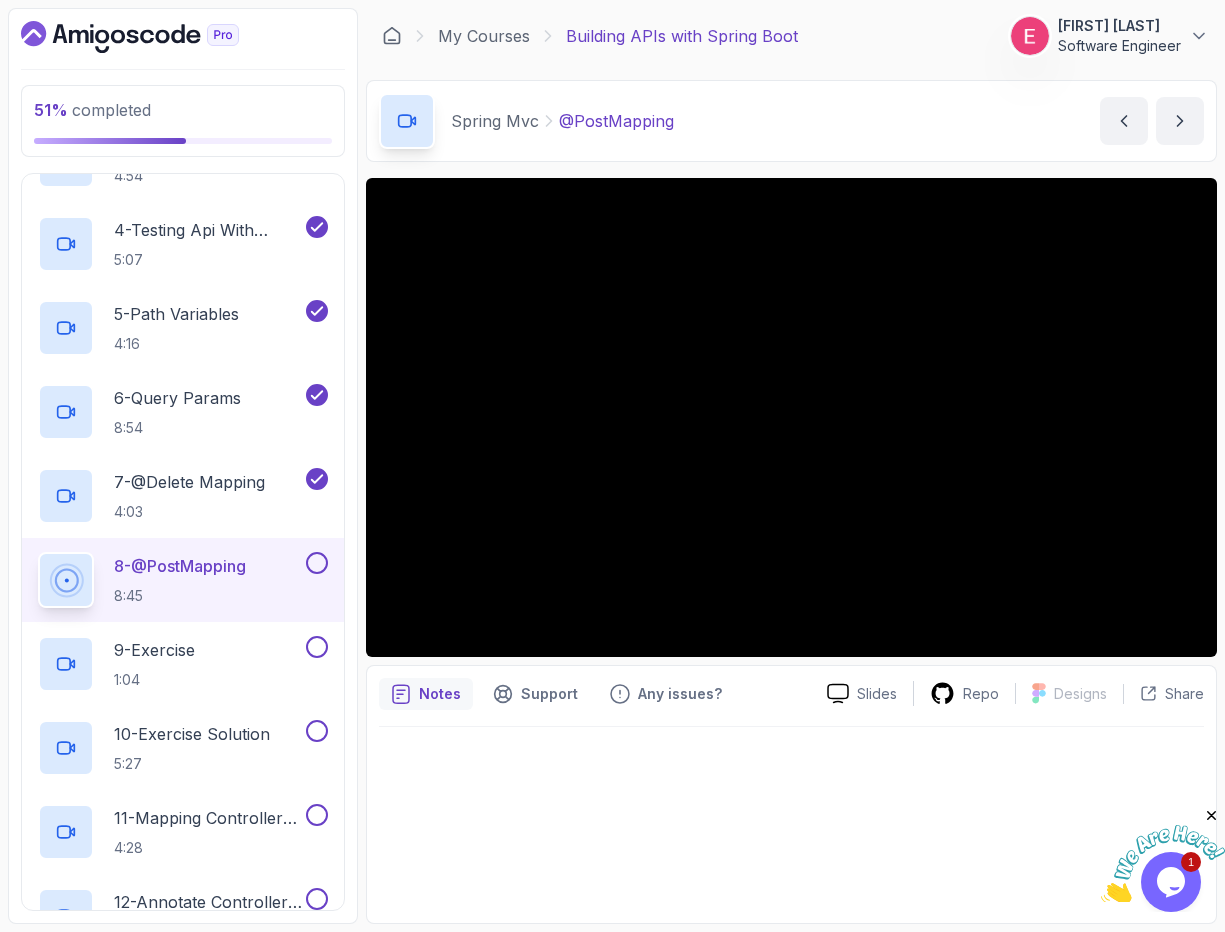 click at bounding box center [791, 819] 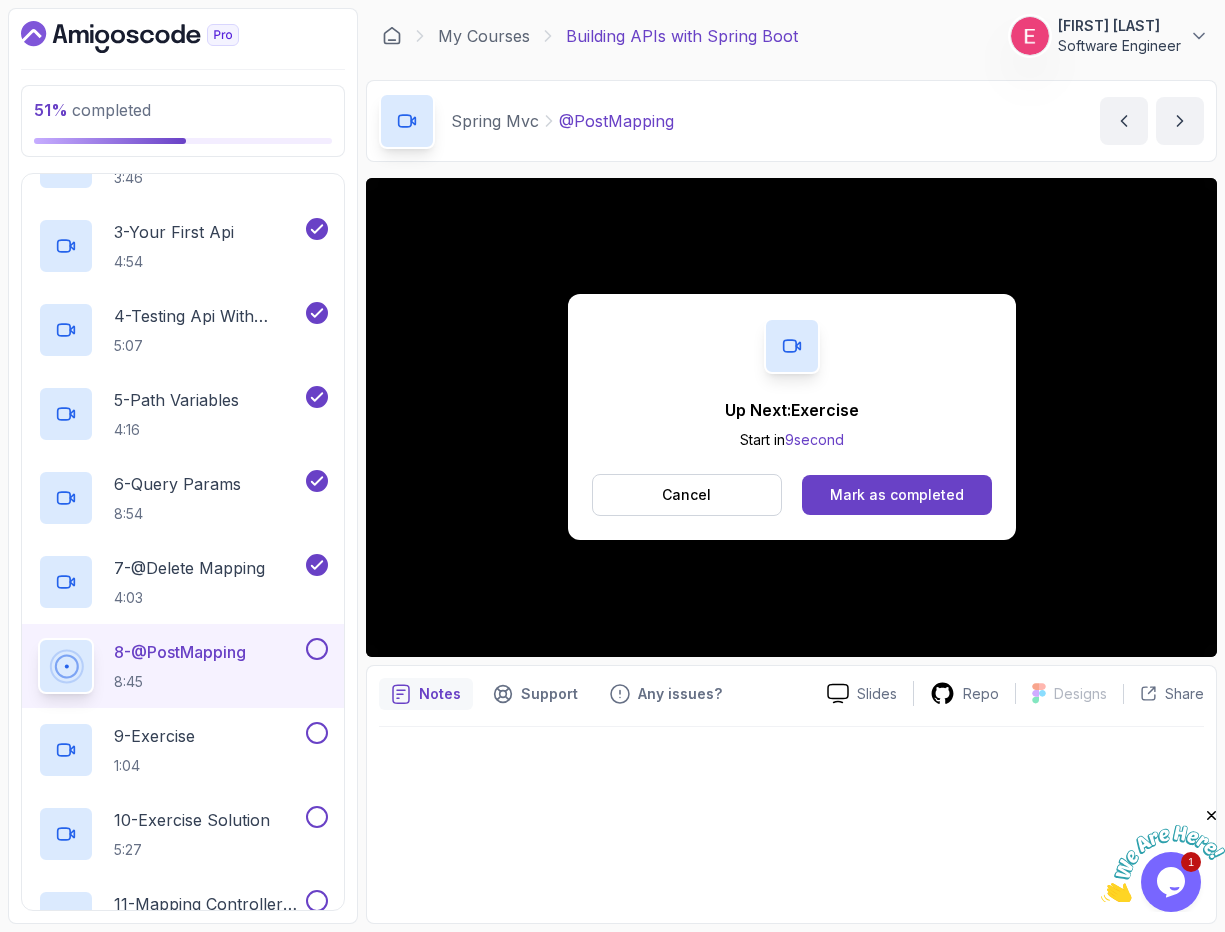 scroll, scrollTop: 600, scrollLeft: 0, axis: vertical 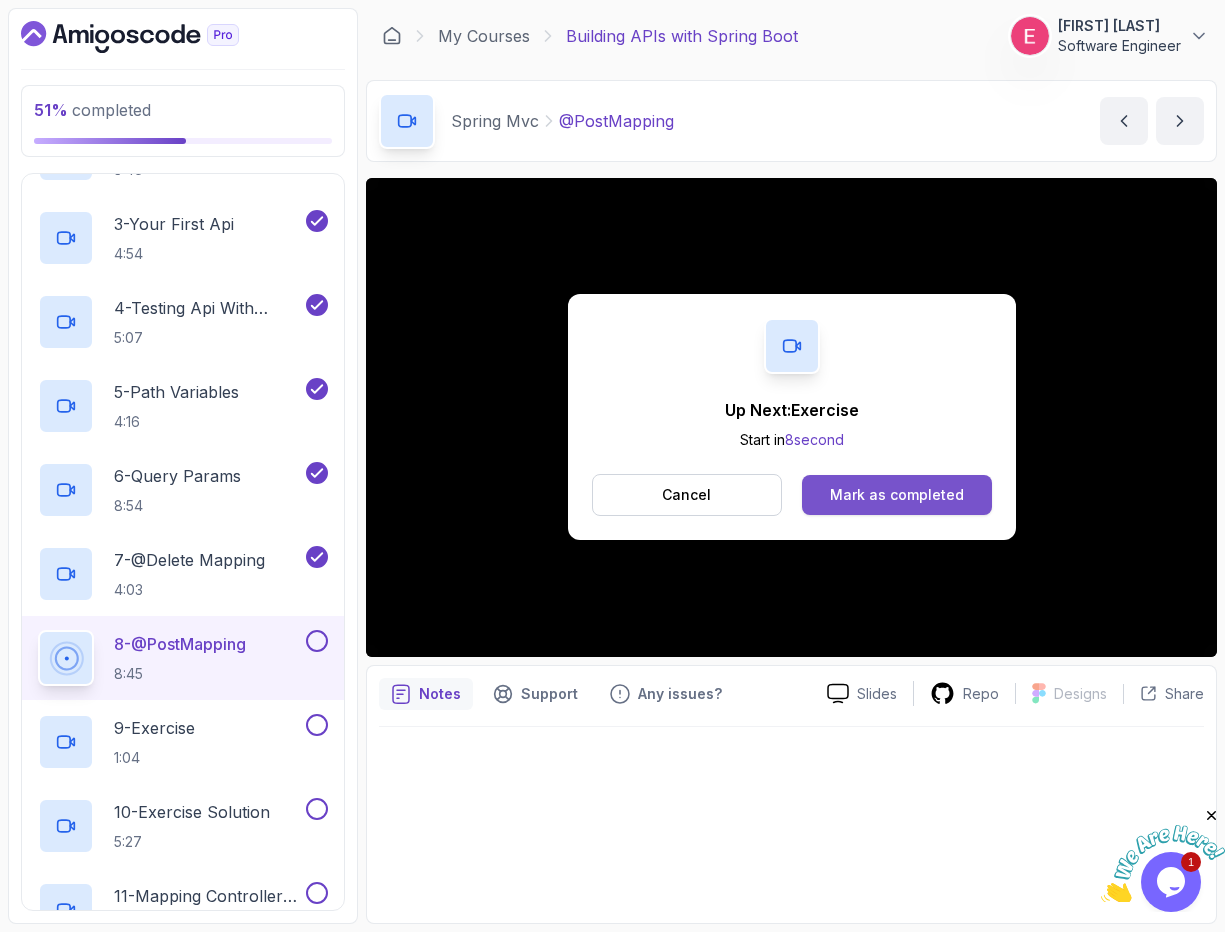 click on "Mark as completed" at bounding box center [897, 495] 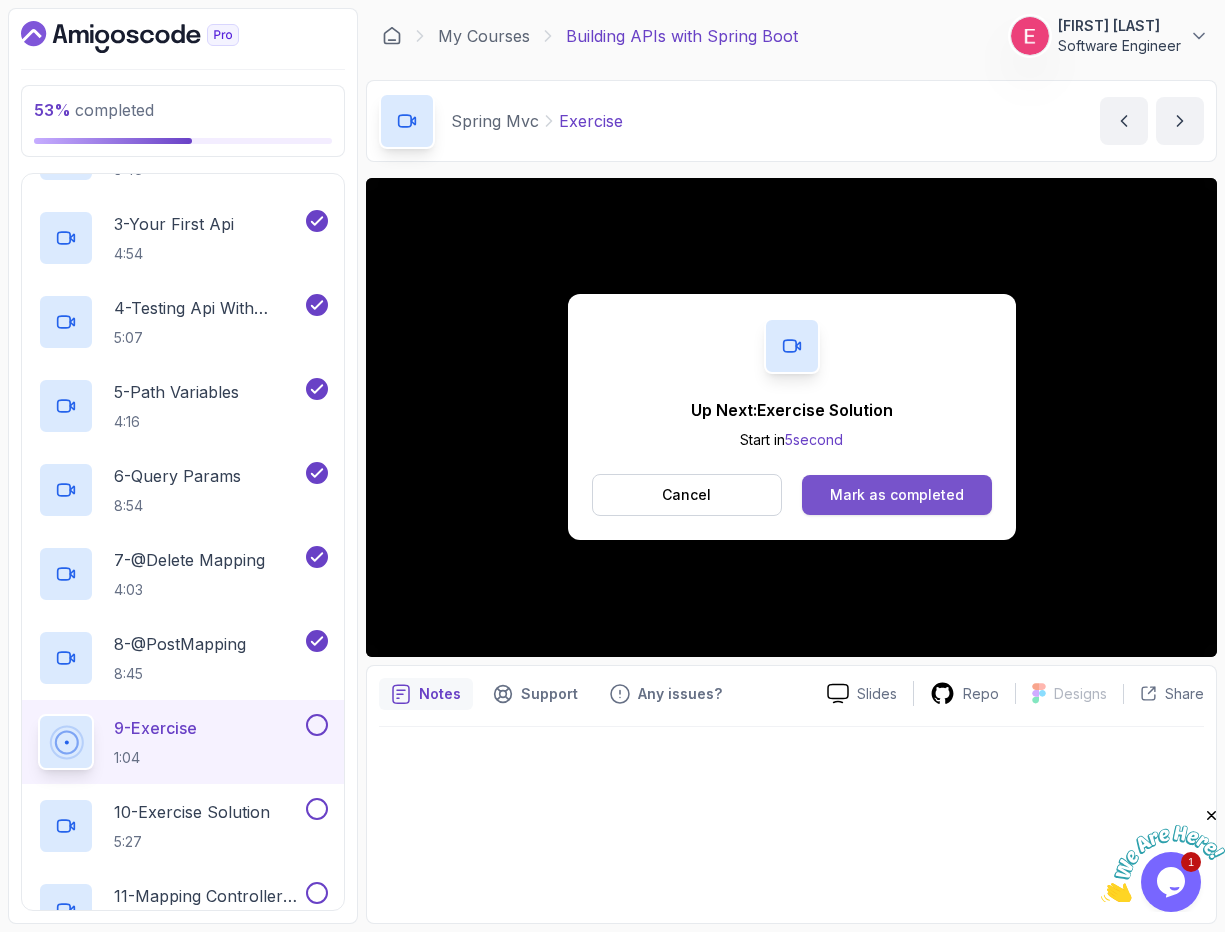 click on "Mark as completed" at bounding box center [897, 495] 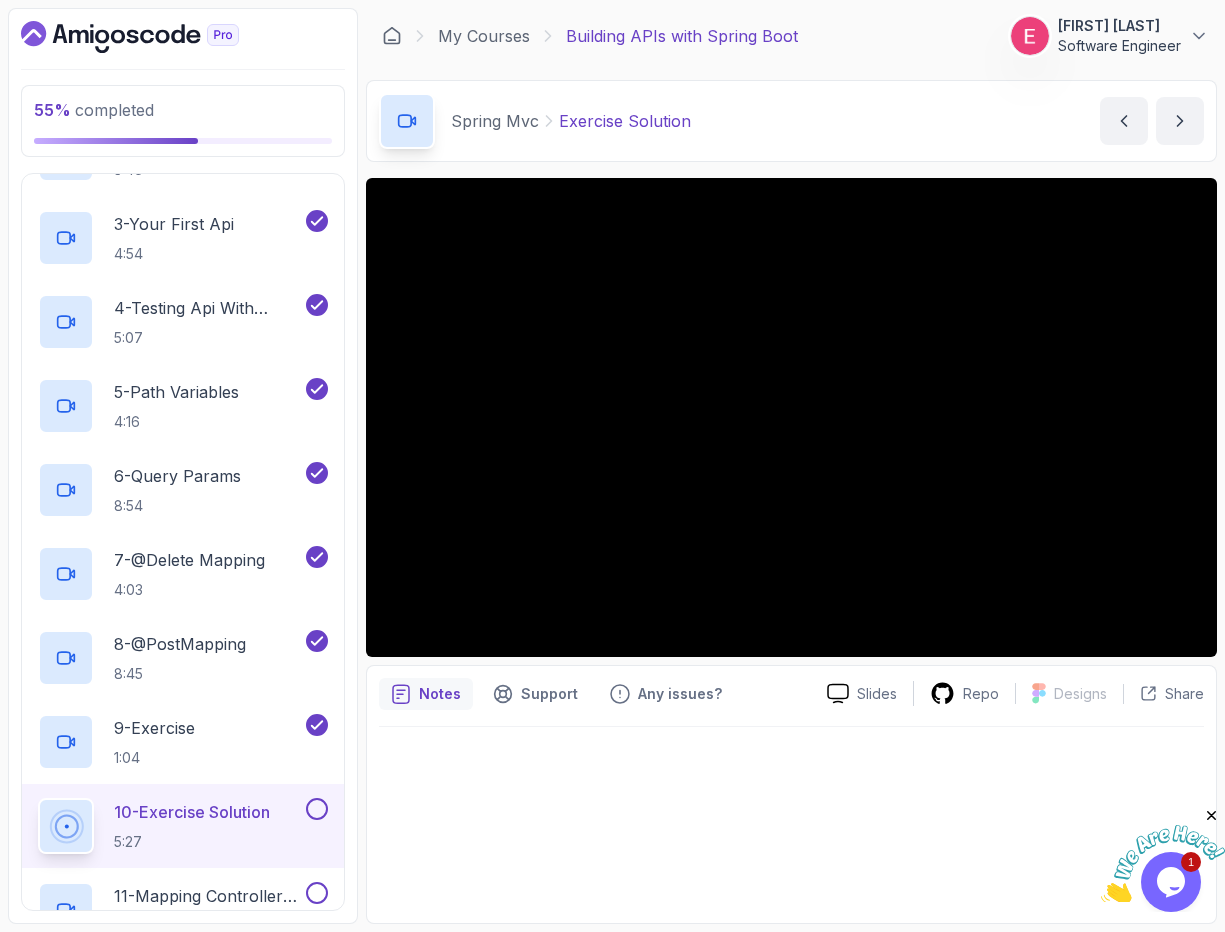 click at bounding box center (791, 819) 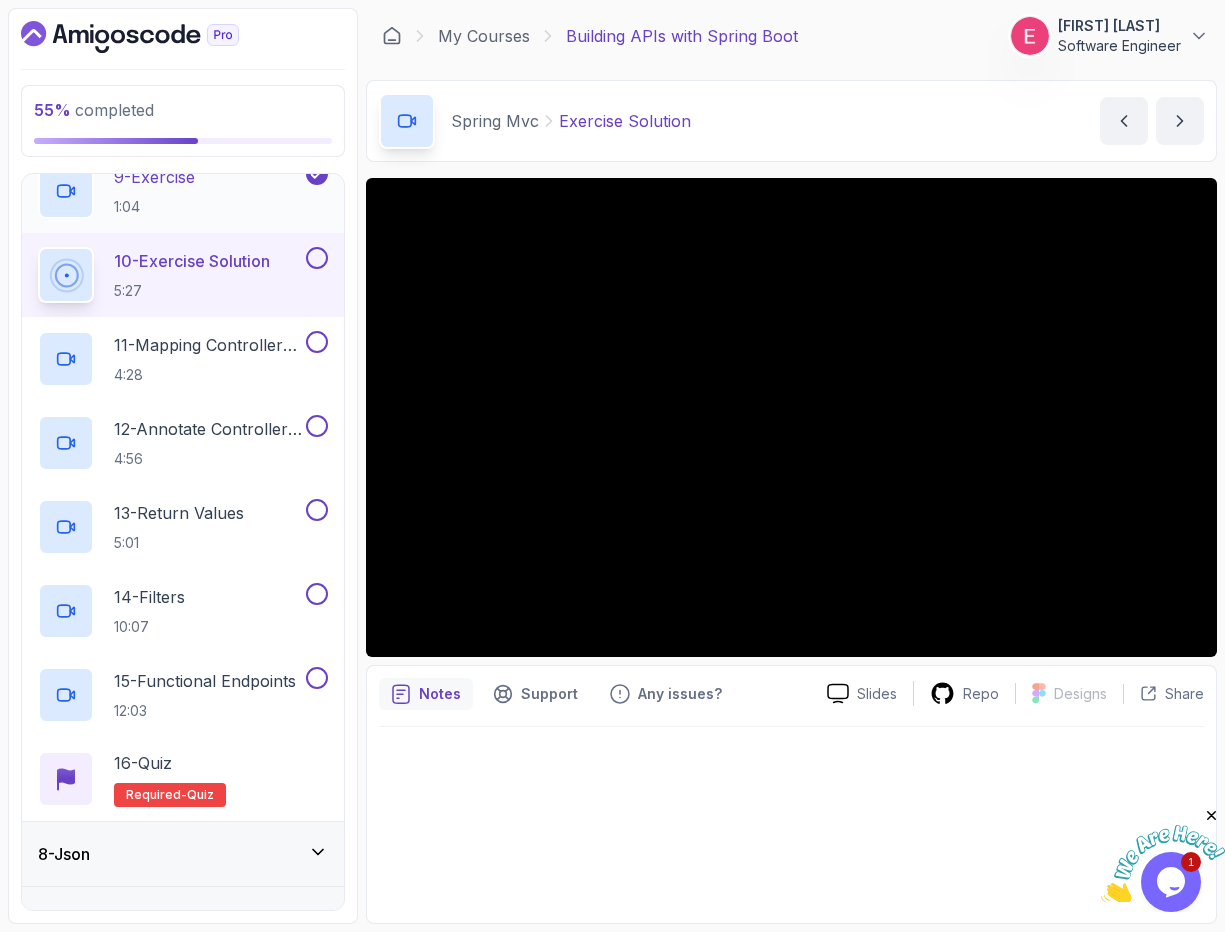 scroll, scrollTop: 1146, scrollLeft: 0, axis: vertical 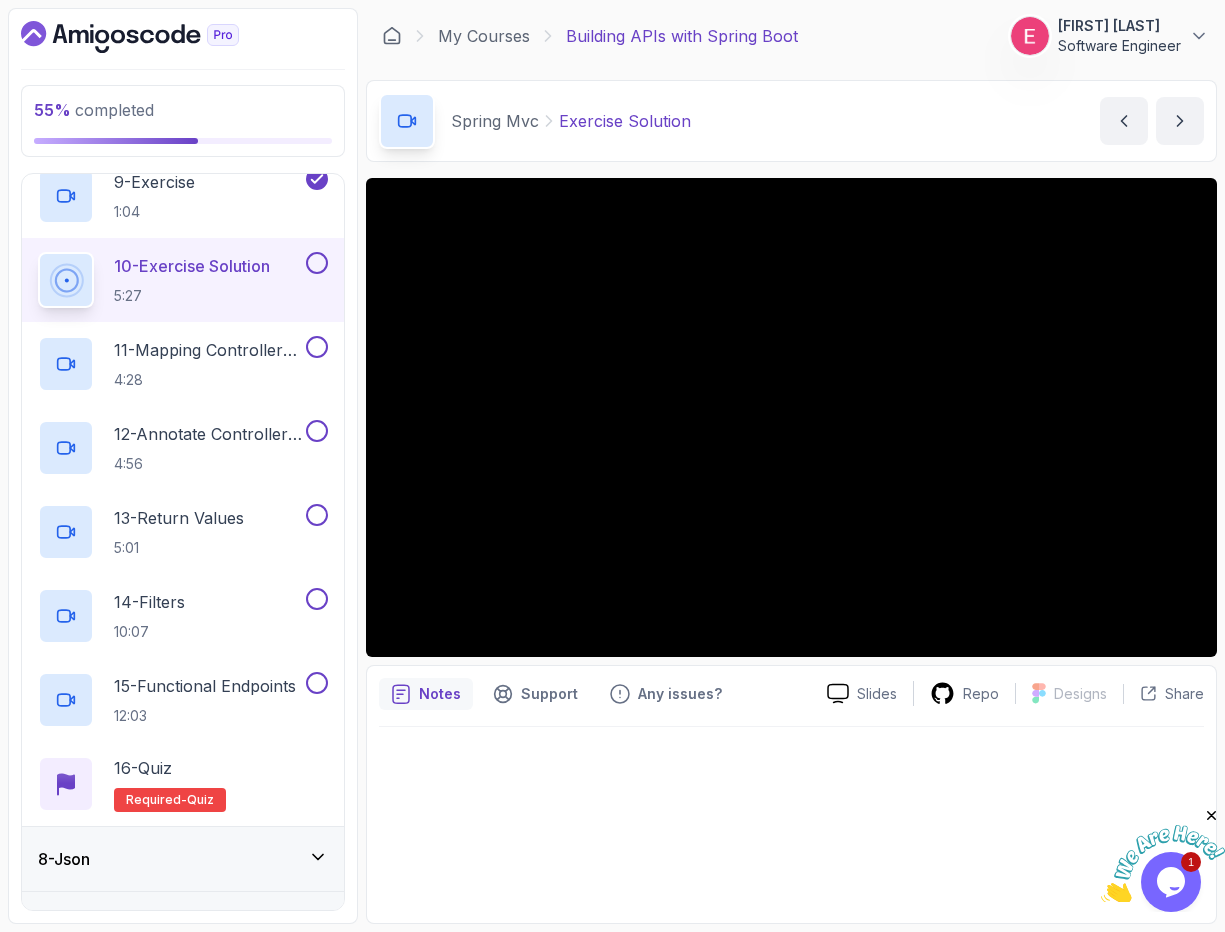 click at bounding box center (791, 819) 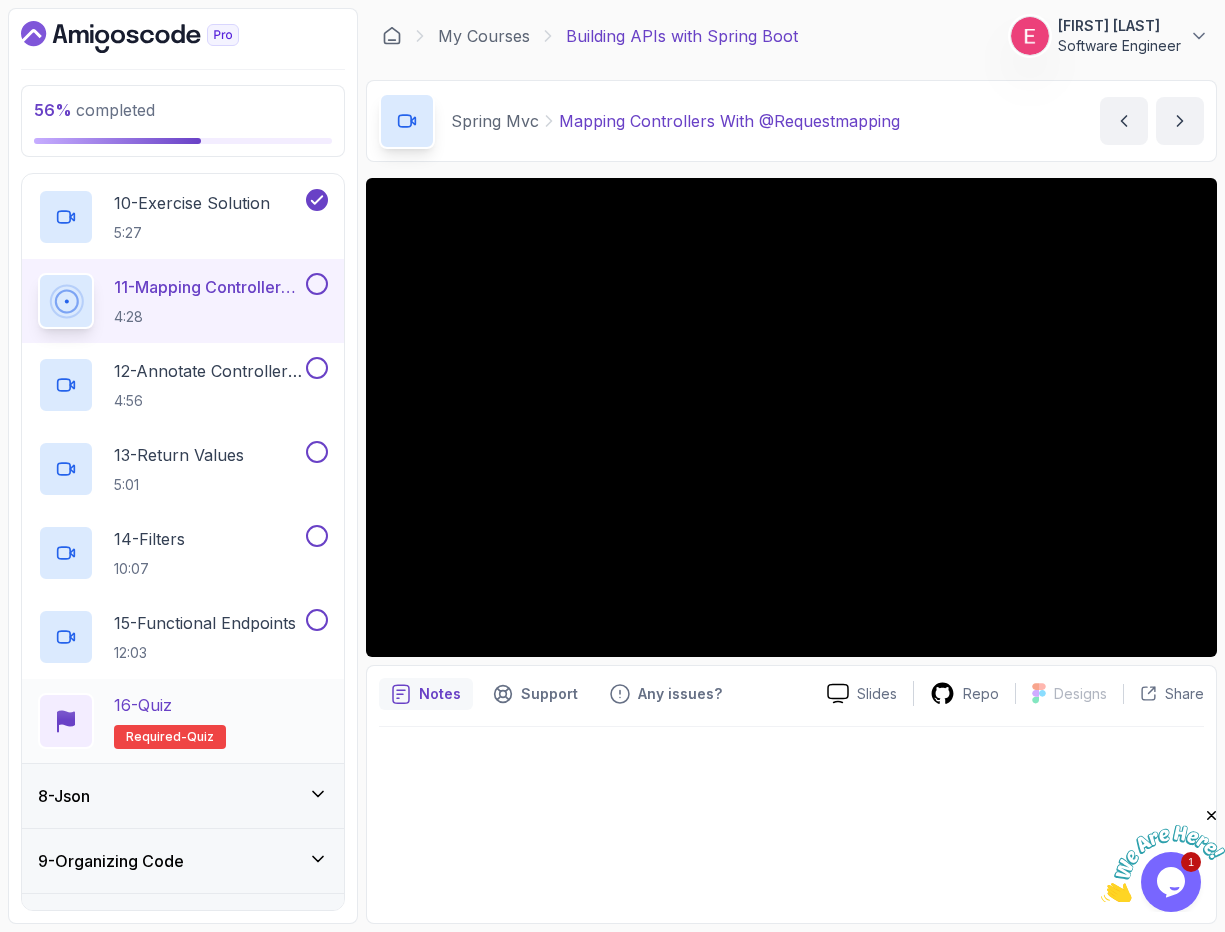 scroll, scrollTop: 1257, scrollLeft: 0, axis: vertical 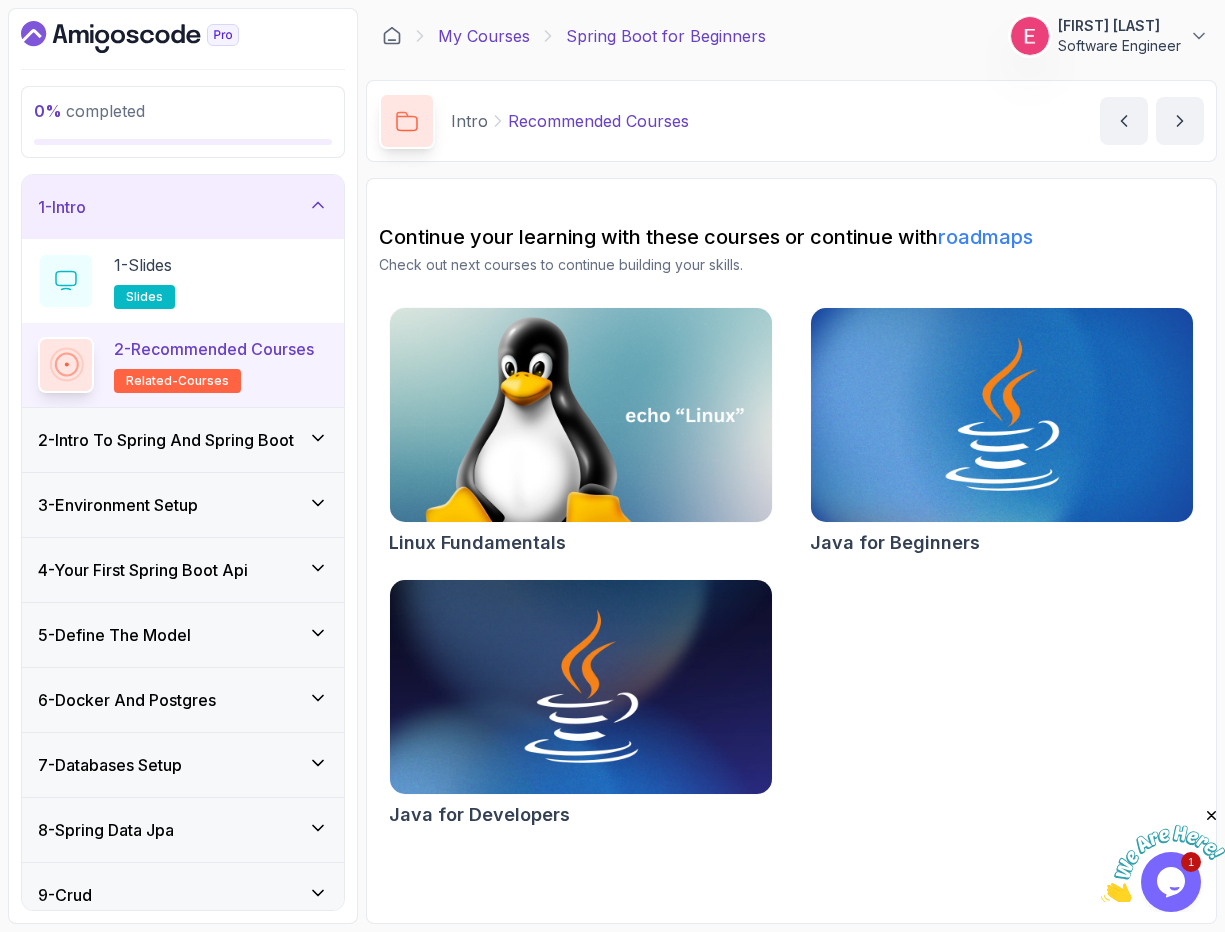 click on "My Courses" at bounding box center [484, 36] 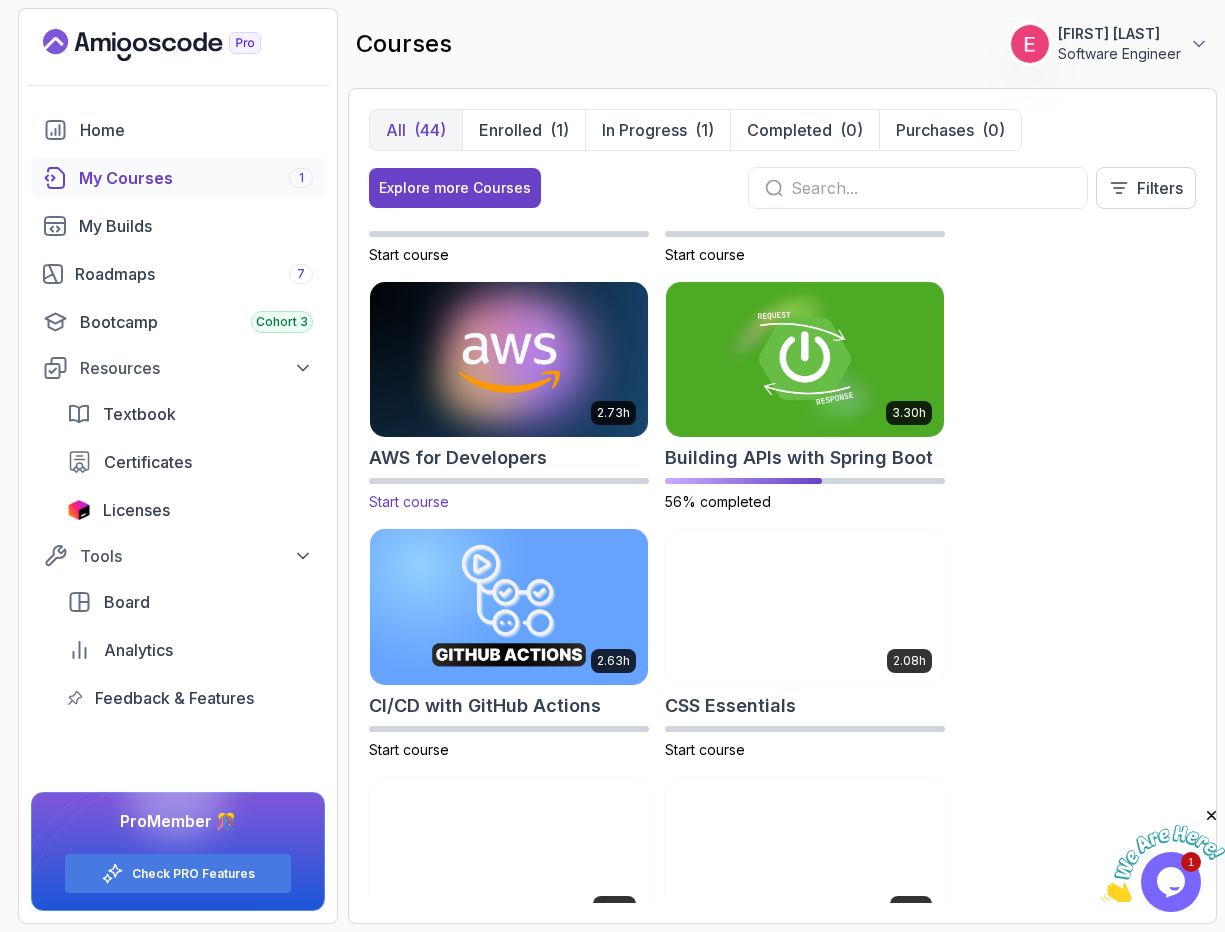 scroll, scrollTop: 0, scrollLeft: 0, axis: both 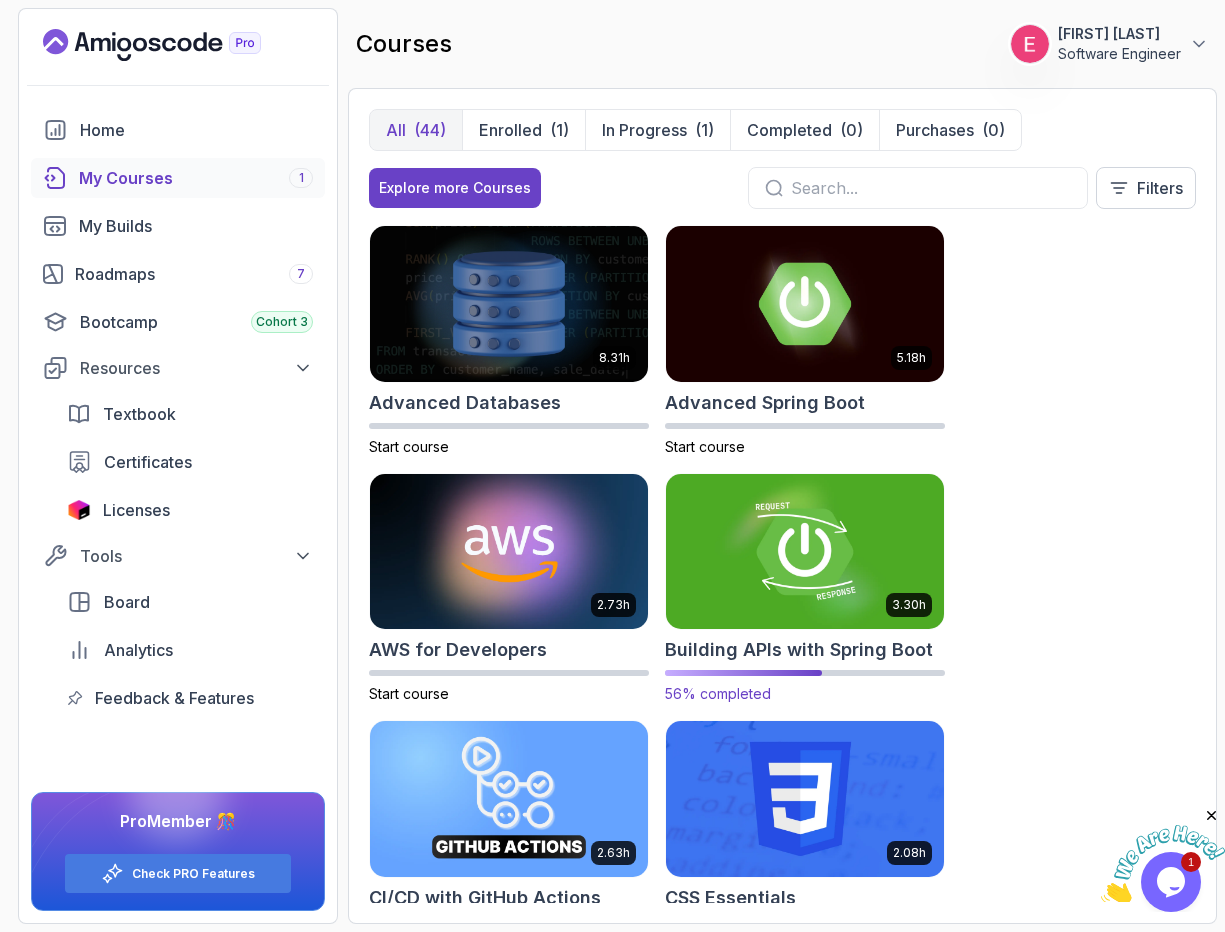 click at bounding box center [805, 551] 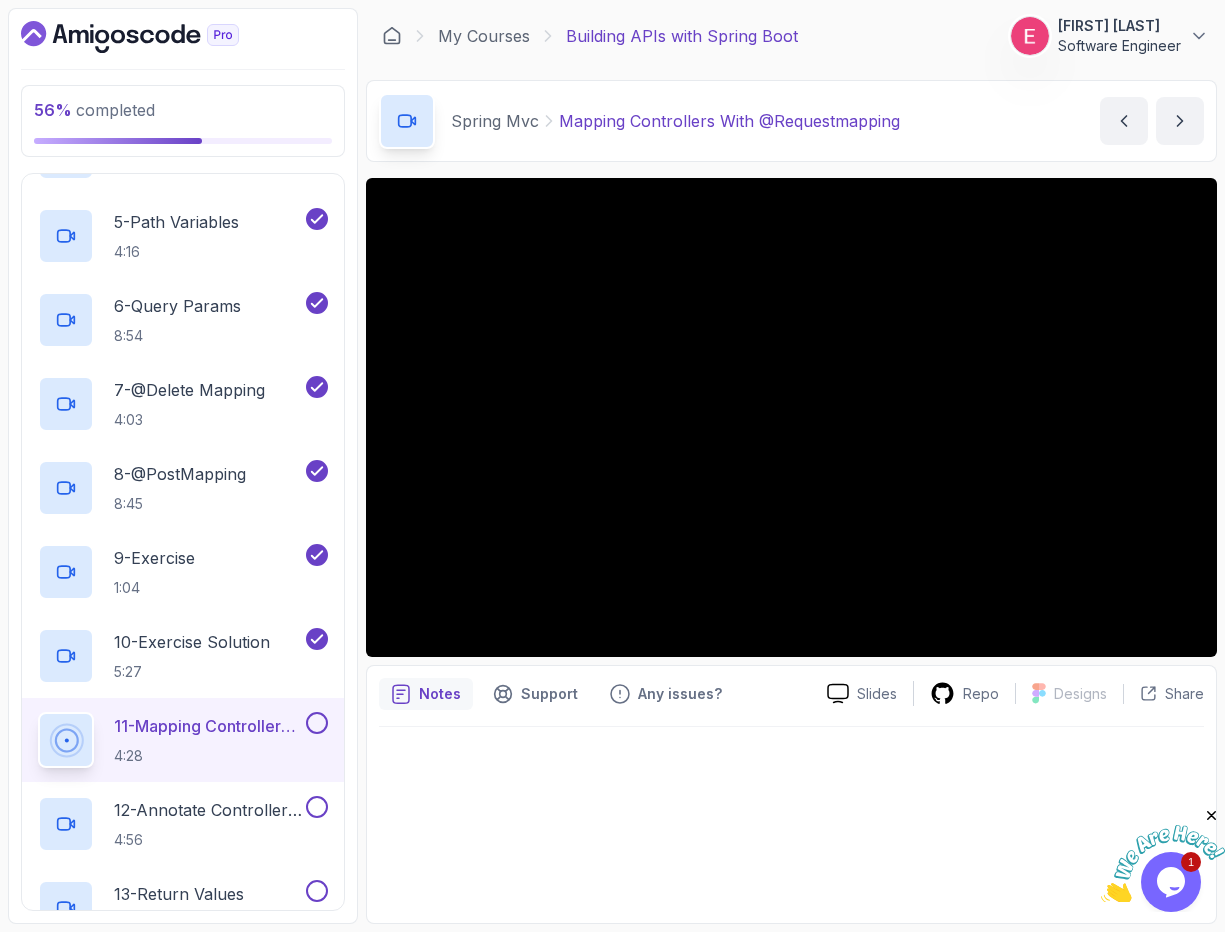 scroll, scrollTop: 771, scrollLeft: 0, axis: vertical 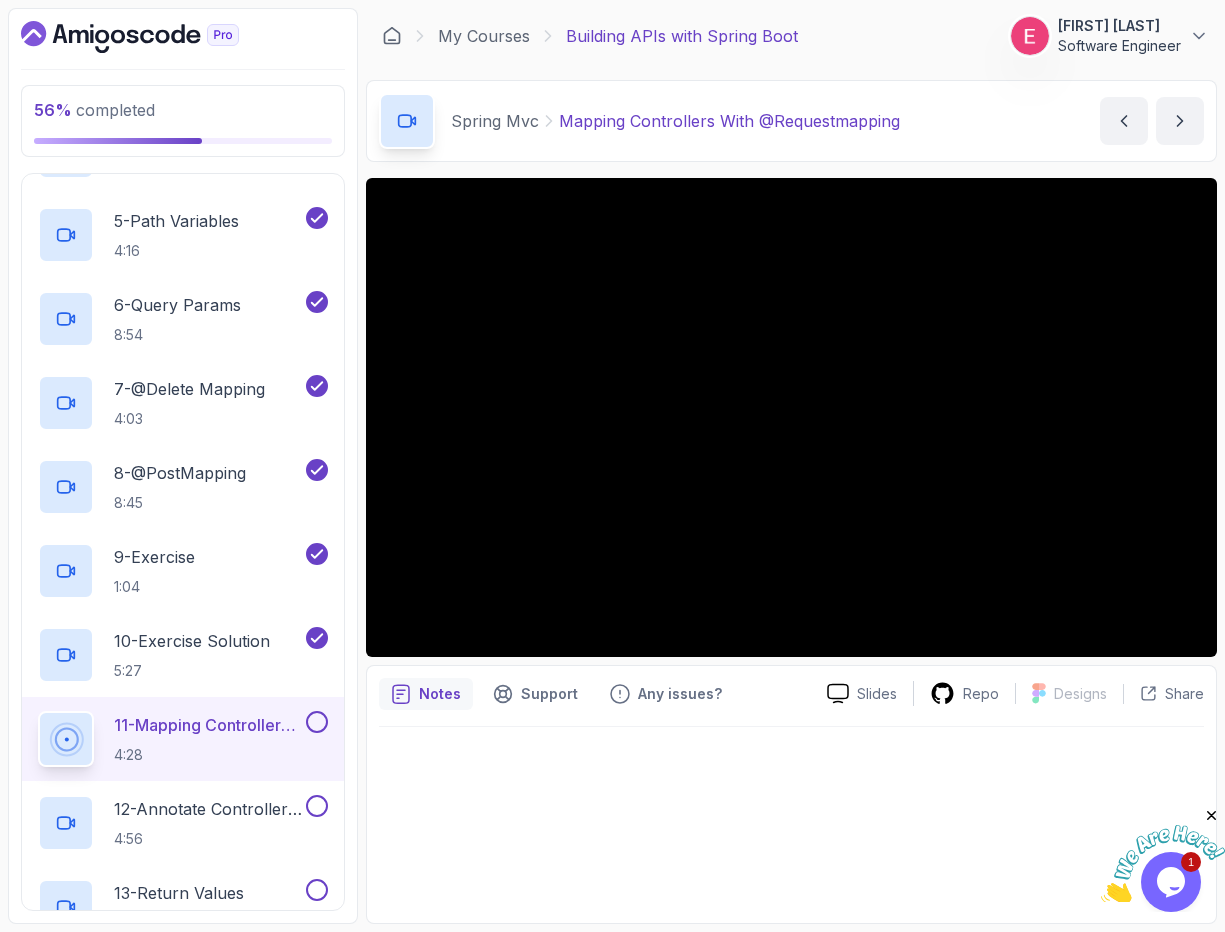 click at bounding box center (791, 819) 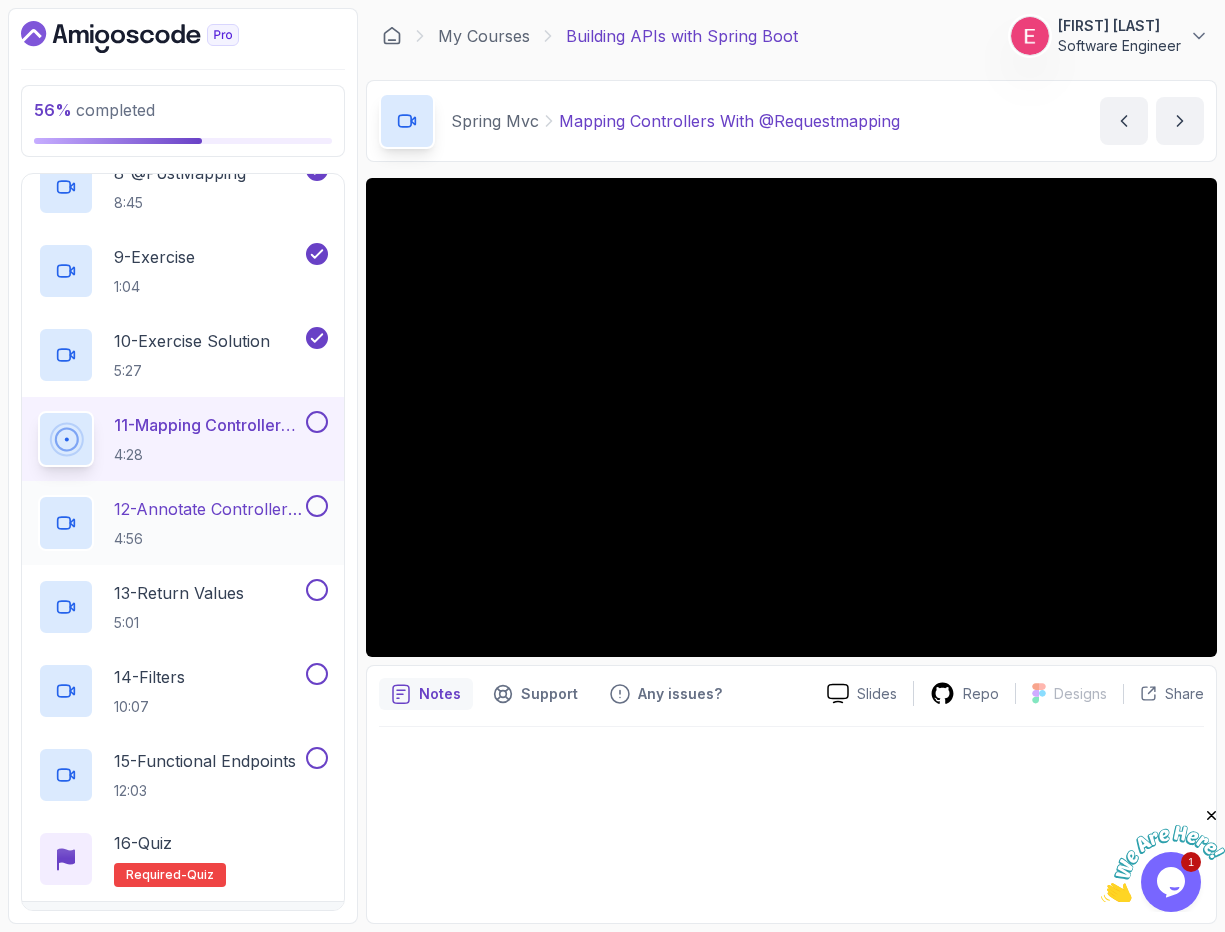 scroll, scrollTop: 1257, scrollLeft: 0, axis: vertical 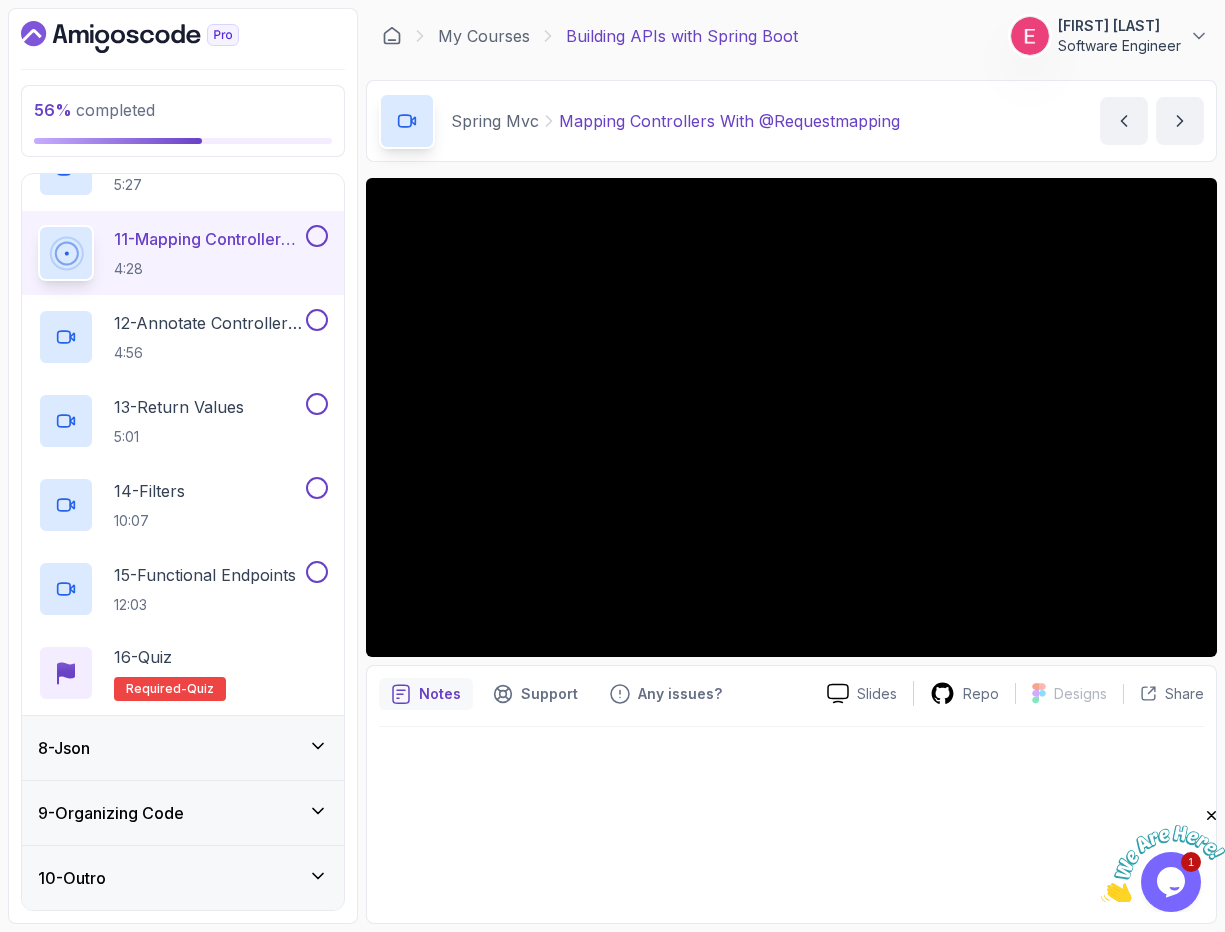 click at bounding box center [791, 819] 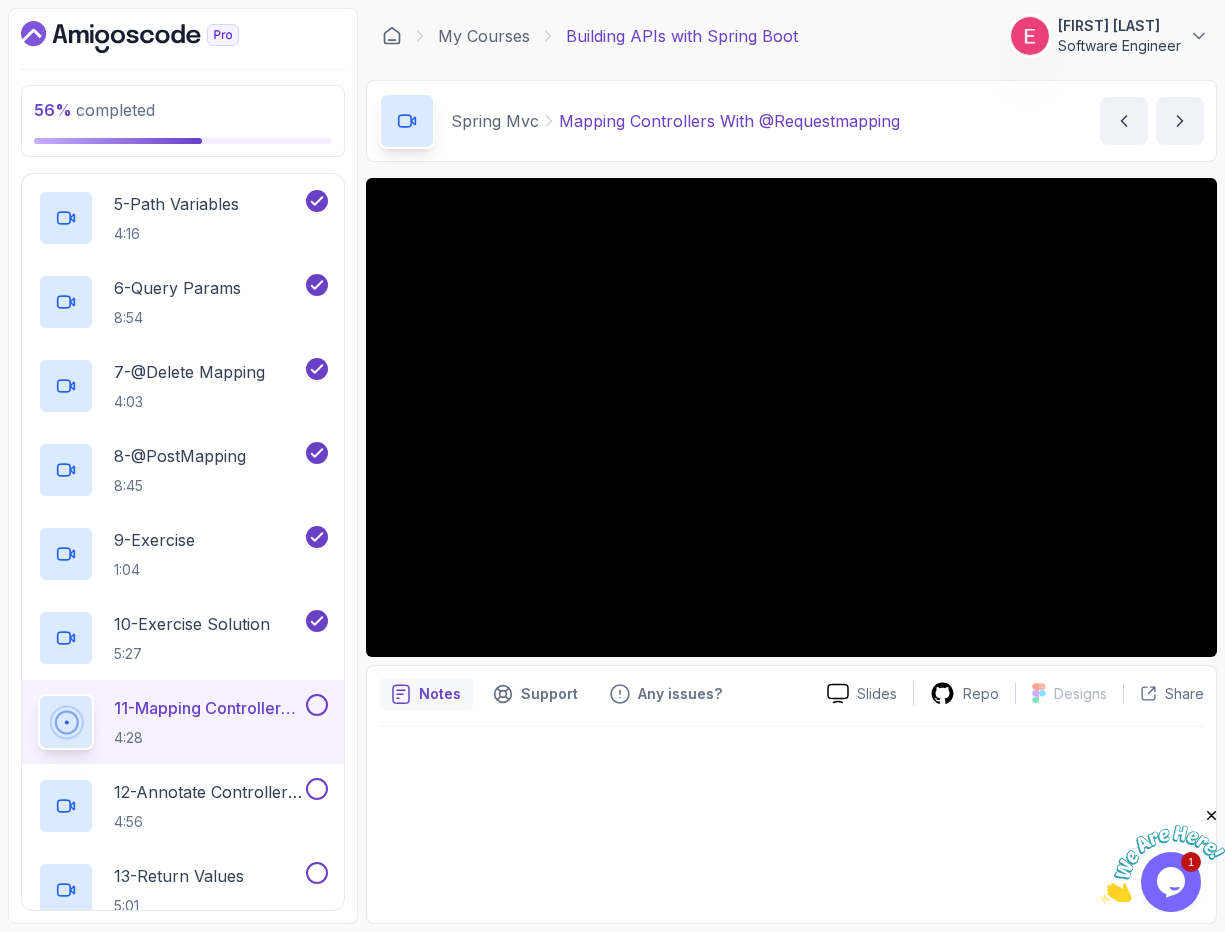 scroll, scrollTop: 764, scrollLeft: 0, axis: vertical 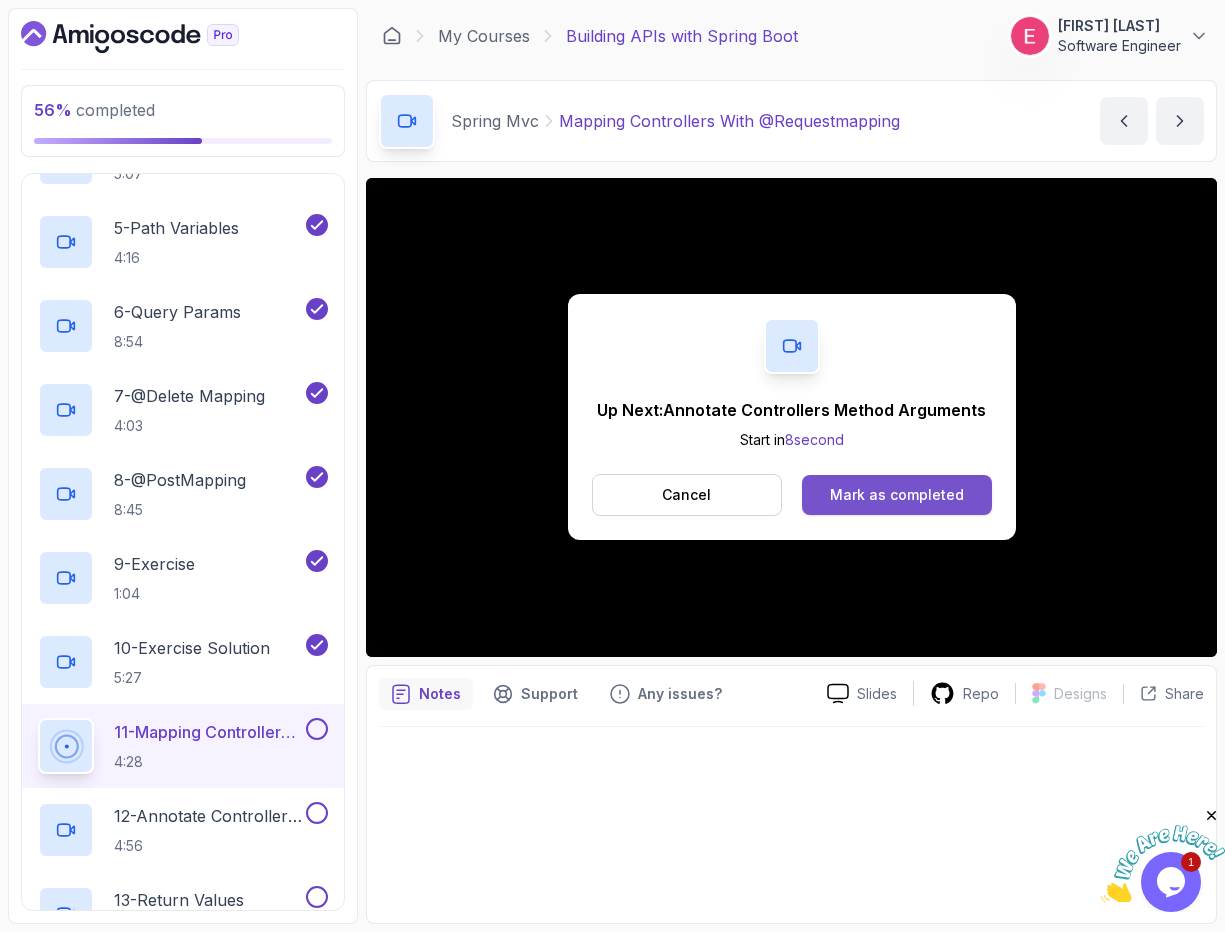 click on "Mark as completed" at bounding box center [896, 495] 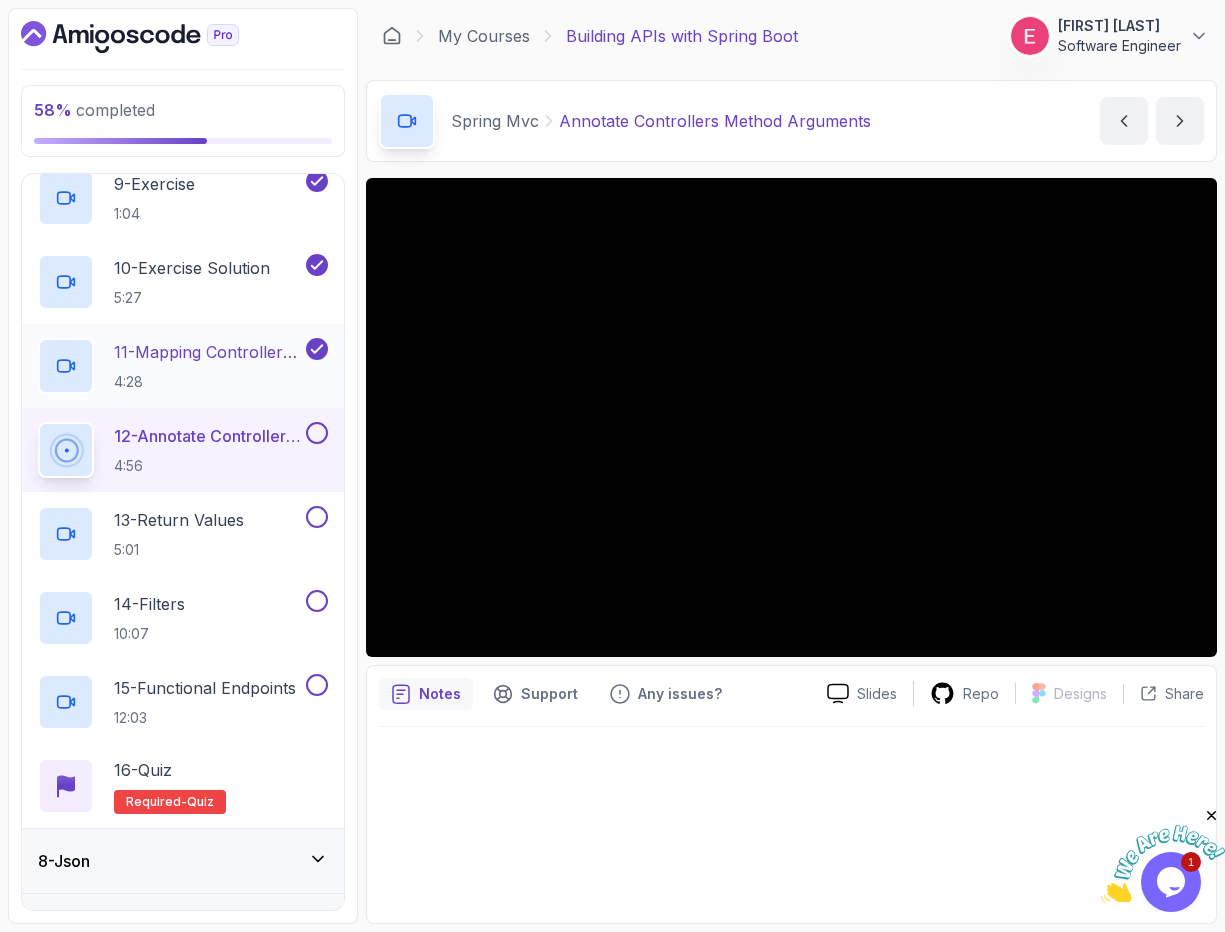 scroll, scrollTop: 1147, scrollLeft: 0, axis: vertical 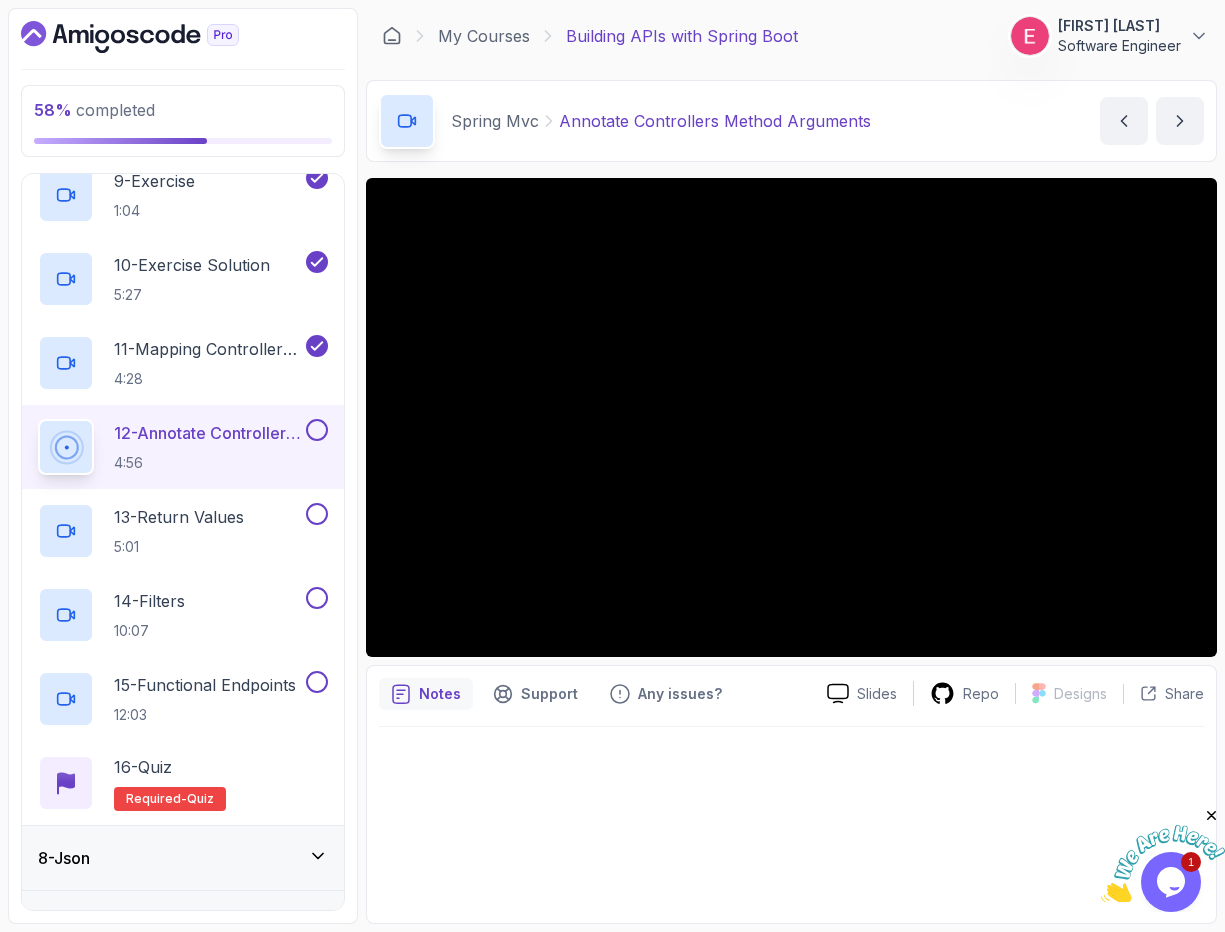 click at bounding box center (791, 819) 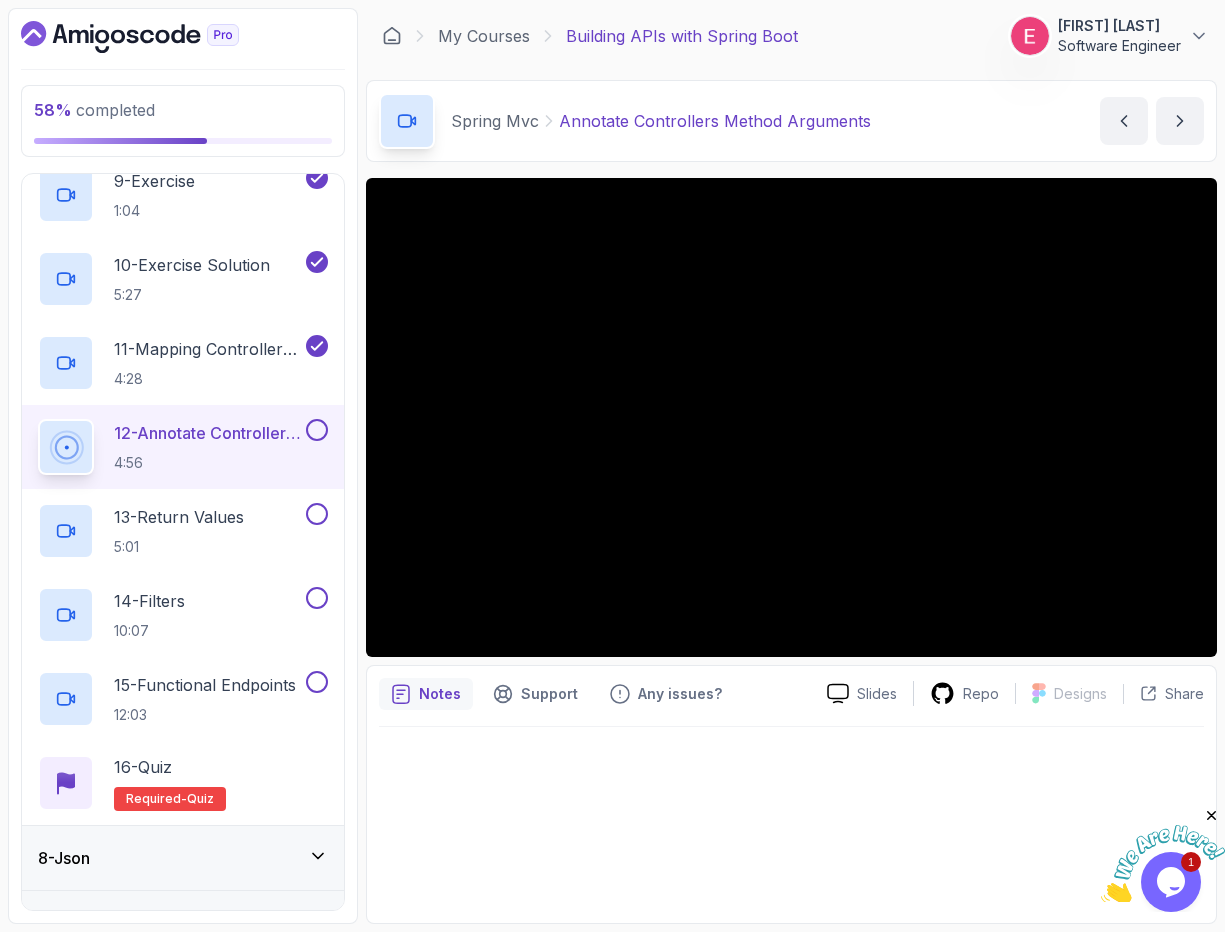 click on "58 % completed 1  -  Intro 2  -  Api Crash Course 3  -  Up And Running With Spring Boot 4  -  Spring Boot Annotations 5  -  Documentation 6  -  Web Servers 7  -  Spring Mvc 1  -  Introduction To Spring MVC 3:09 2  -  Introduction To Apis 3:46 3  -  Your First Api 4:54 4  -  Testing Api With Chrome And Intellij 5:07 5  -  Path Variables 4:16 6  -  Query Params 8:54 7  -  @Delete Mapping 4:03 8  -  @PostMapping 8:45 9  -  Exercise 1:04 10  -  Exercise Solution 5:27 11  -  Mapping Controllers With @Requestmapping 4:28 12  -  Annotate Controllers Method Arguments 4:56 13  -  Return Values 5:01 14  -  Filters 10:07 15  -  Functional Endpoints 12:03 16  -  Quiz Required- quiz 8  -  Json 9  -  Organizing Code 10  -  Outro" at bounding box center (183, 466) 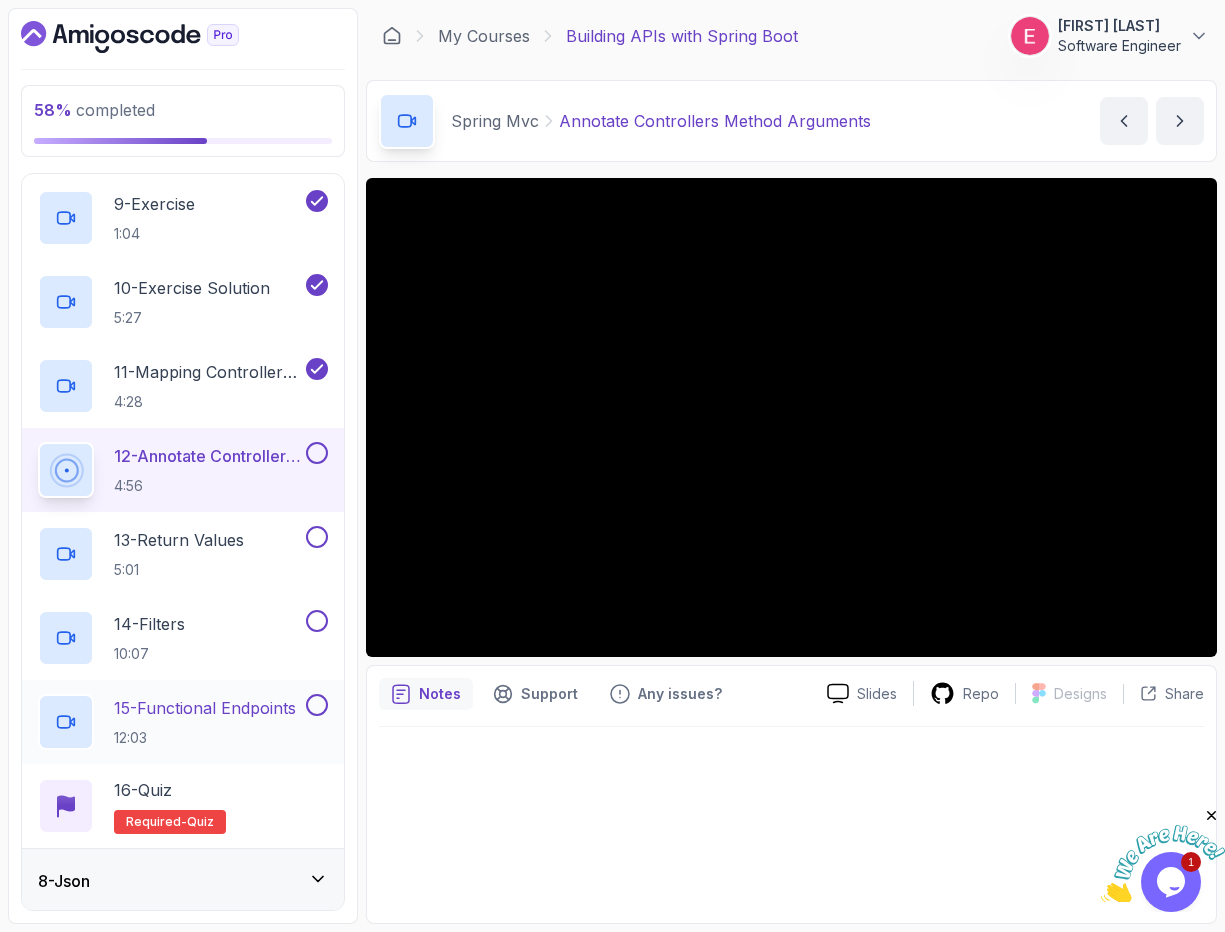 scroll, scrollTop: 1257, scrollLeft: 0, axis: vertical 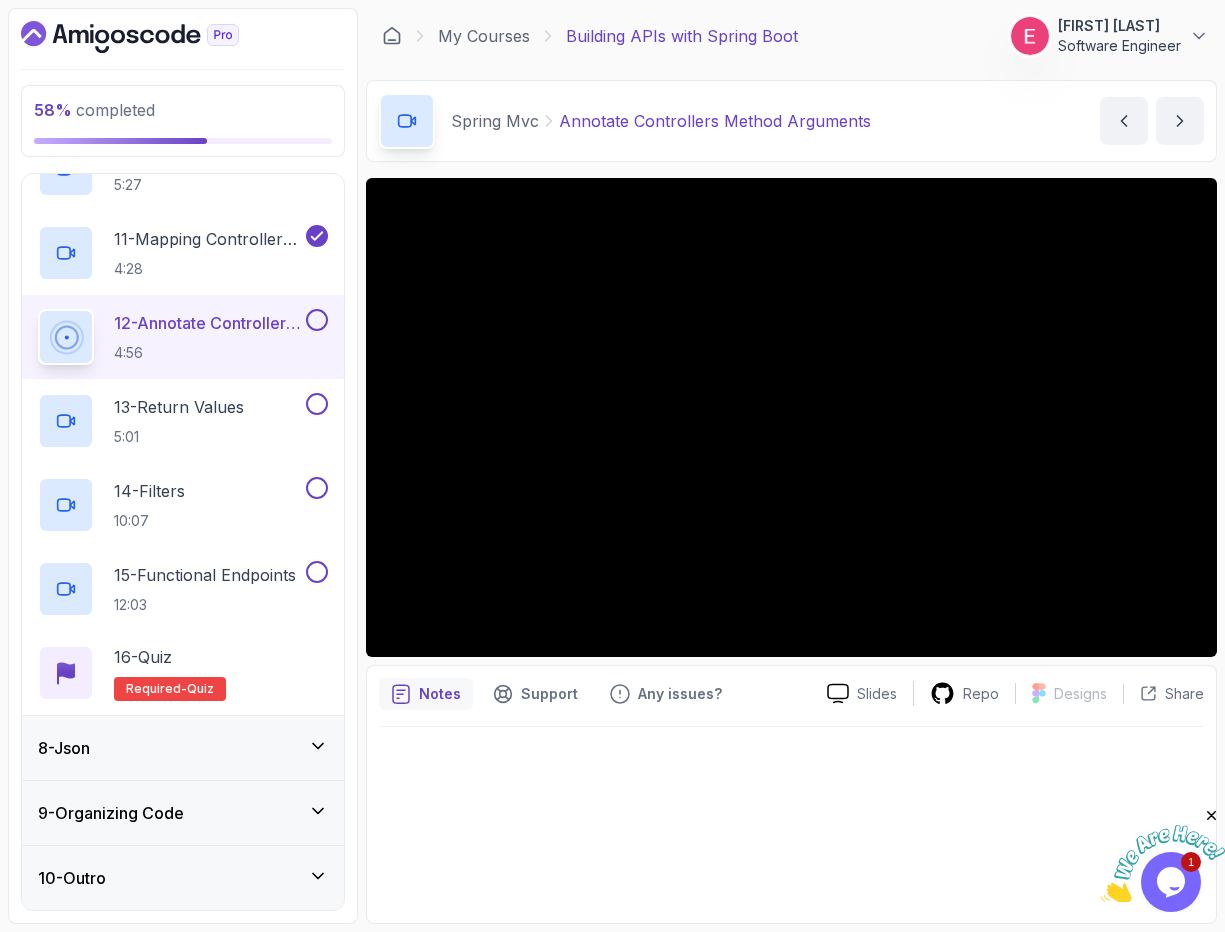 click 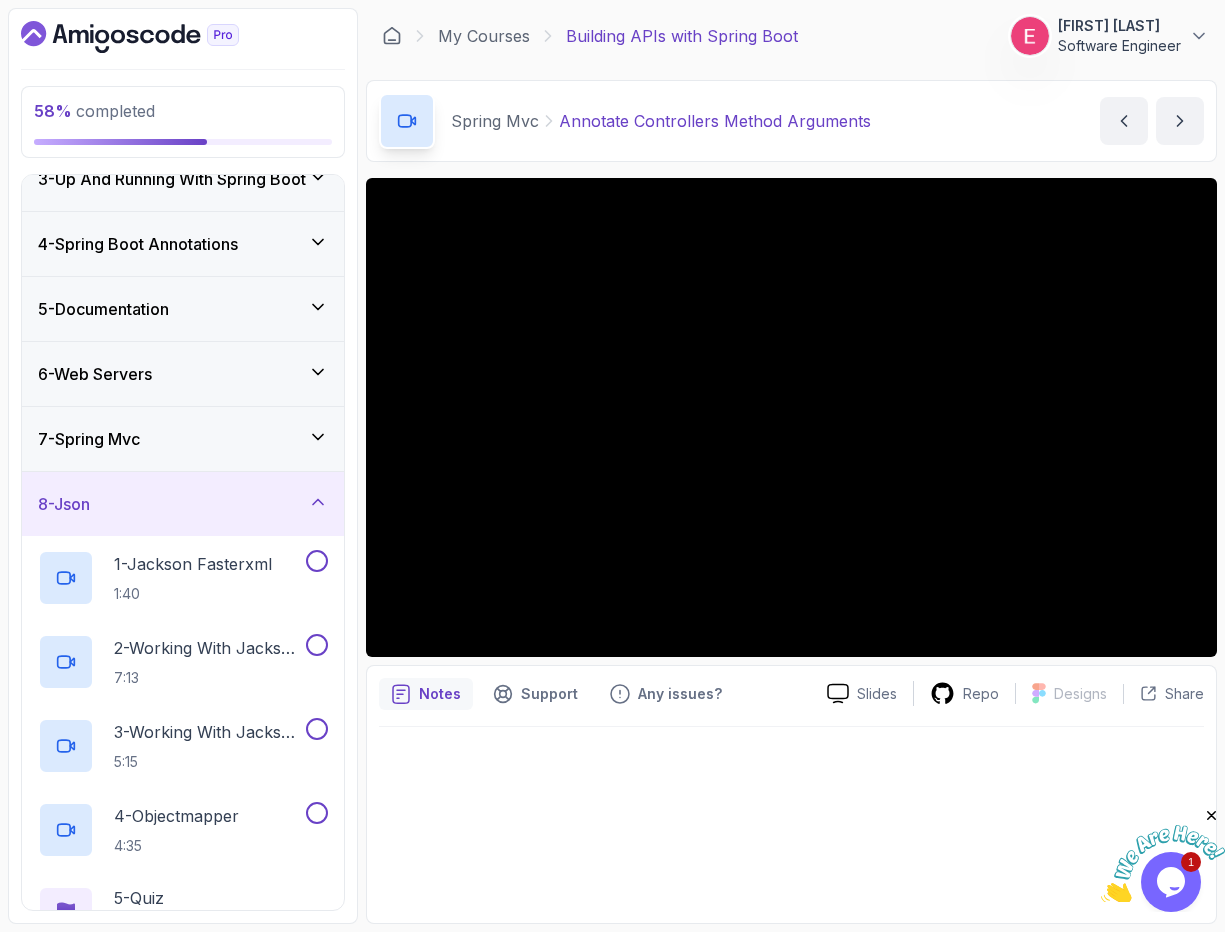 scroll, scrollTop: 141, scrollLeft: 0, axis: vertical 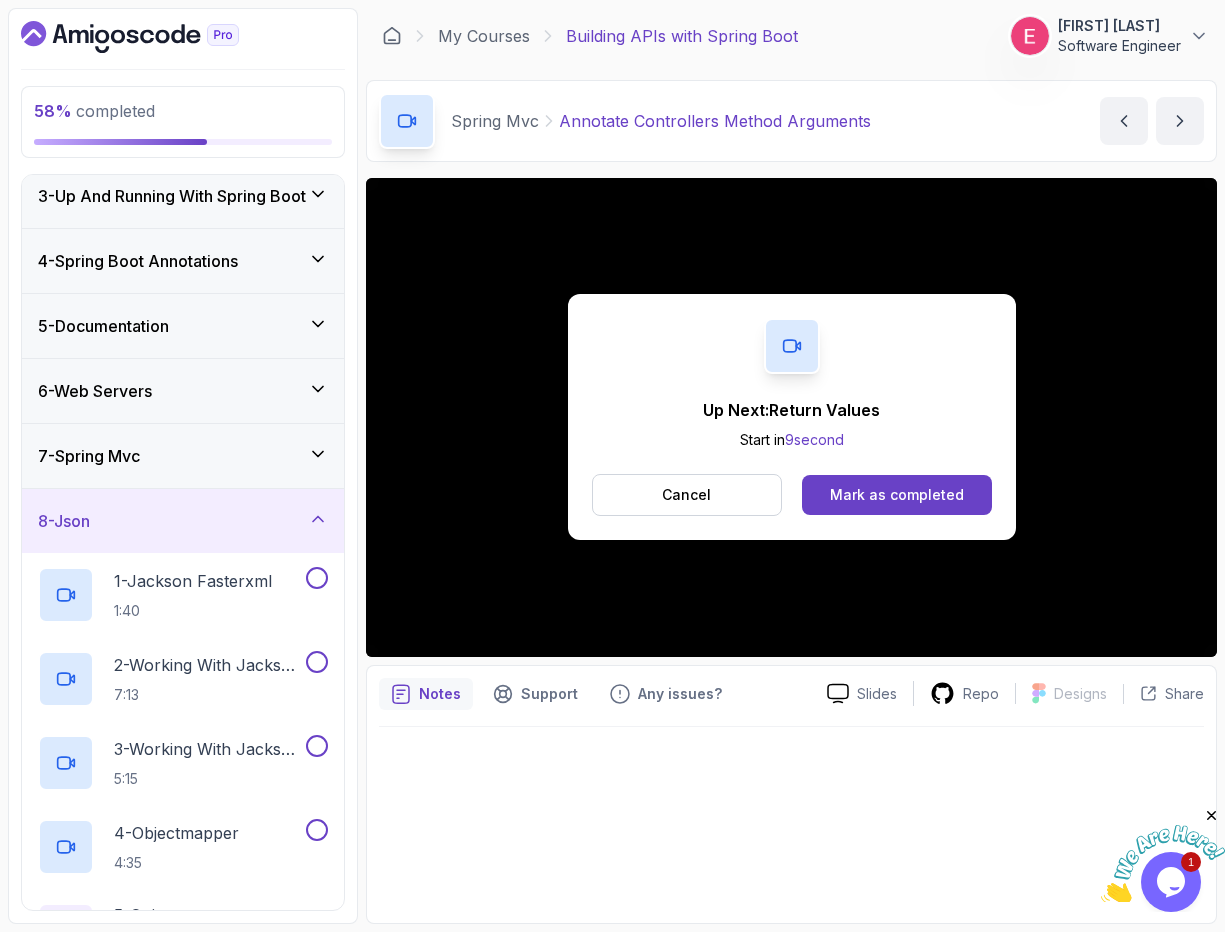 click 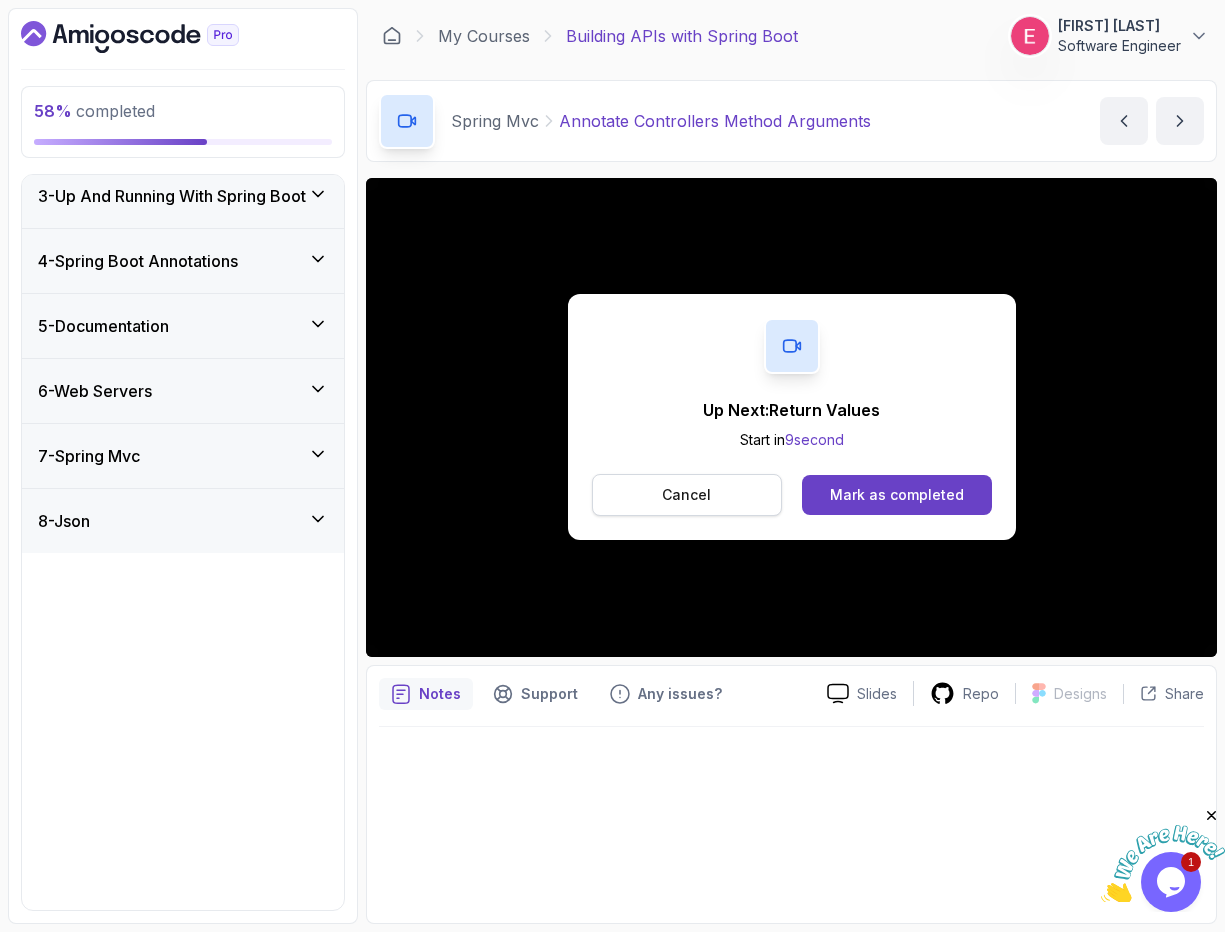 scroll, scrollTop: 0, scrollLeft: 0, axis: both 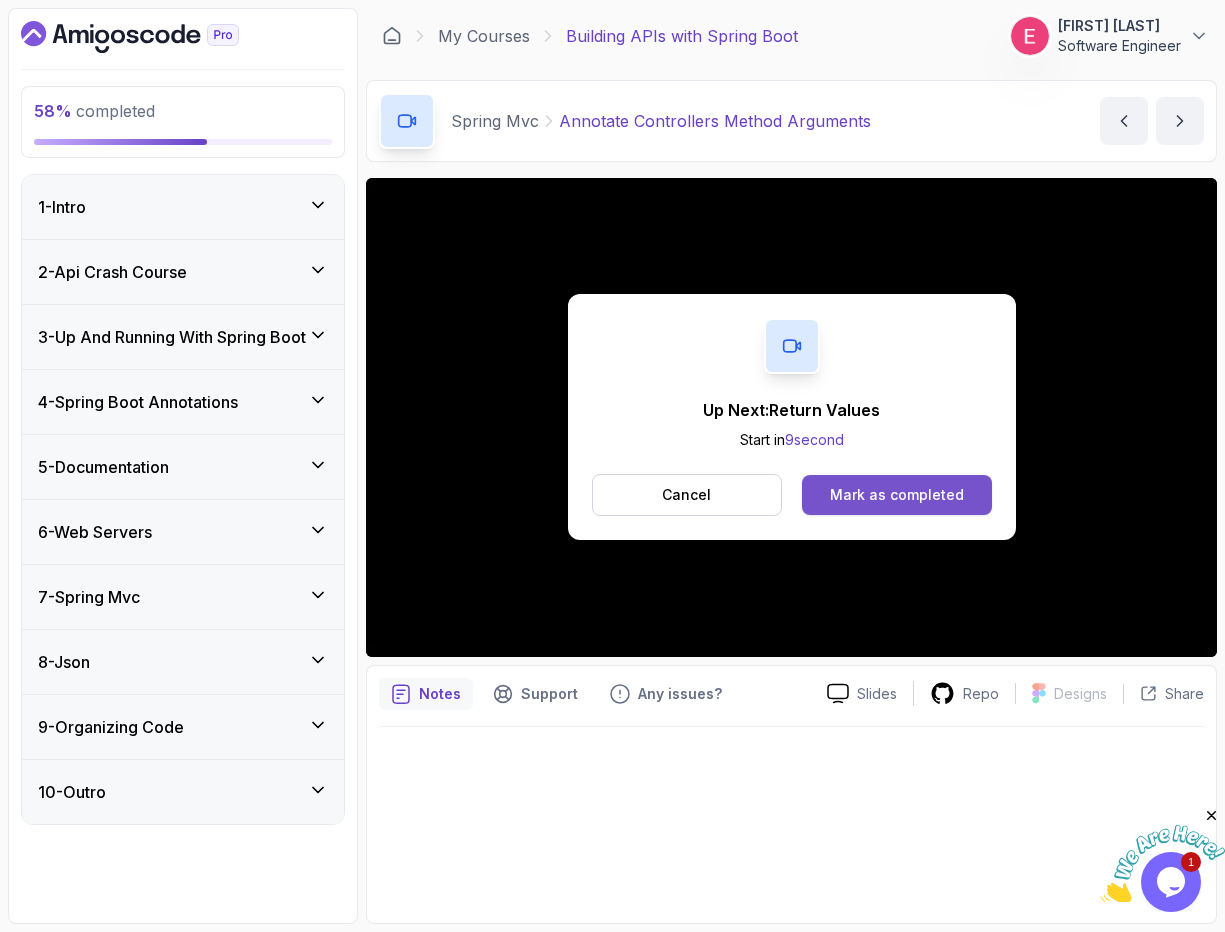 click on "Mark as completed" at bounding box center (897, 495) 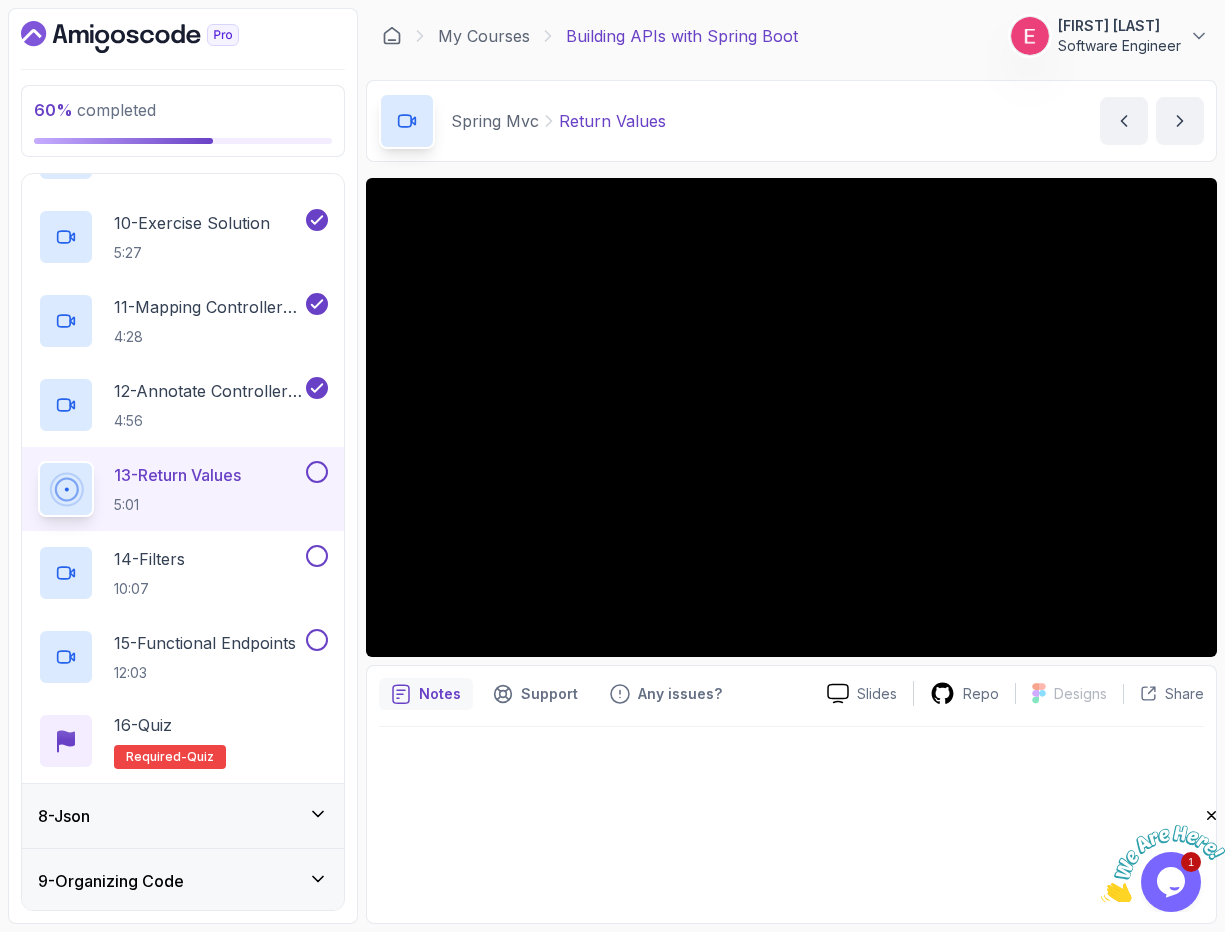 scroll, scrollTop: 1208, scrollLeft: 0, axis: vertical 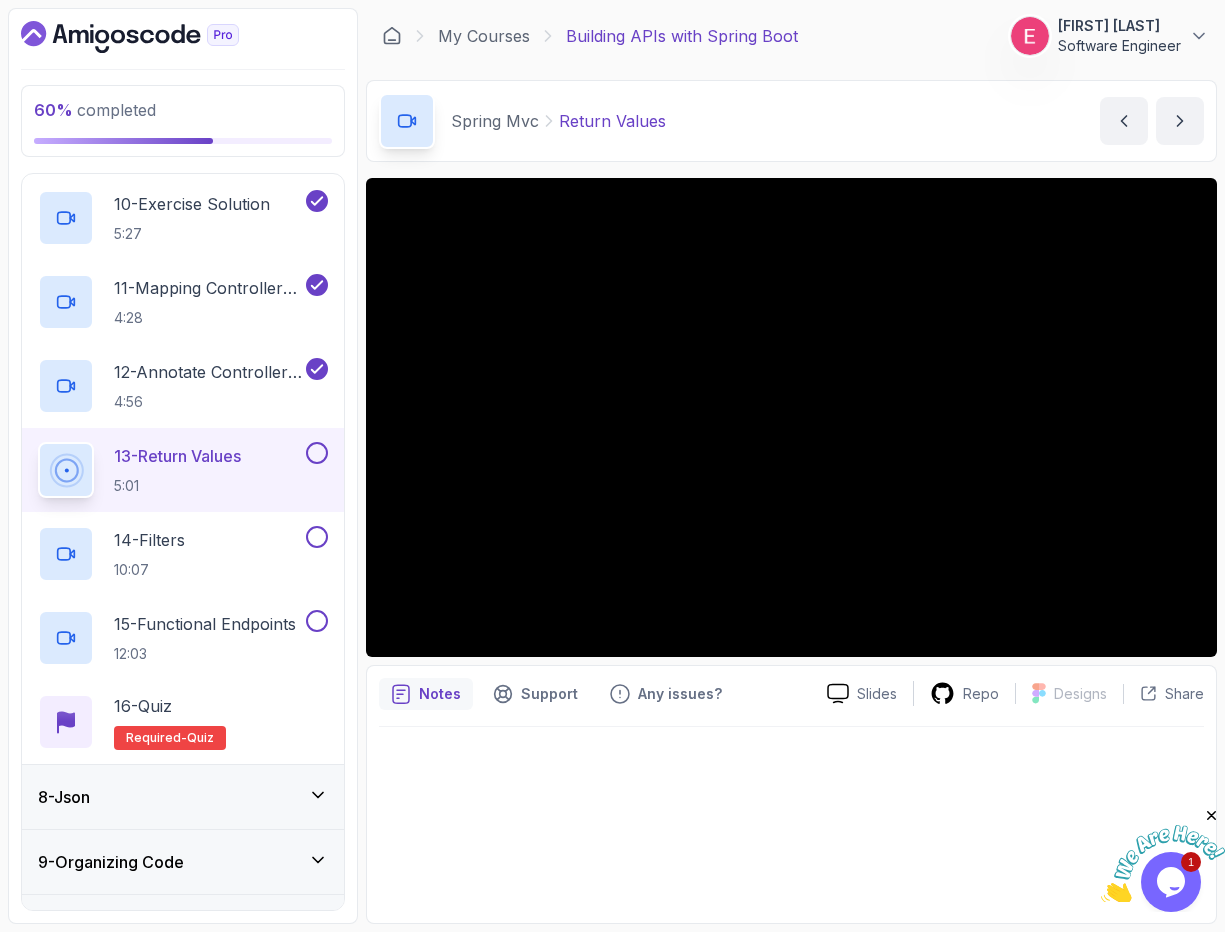 click at bounding box center [791, 819] 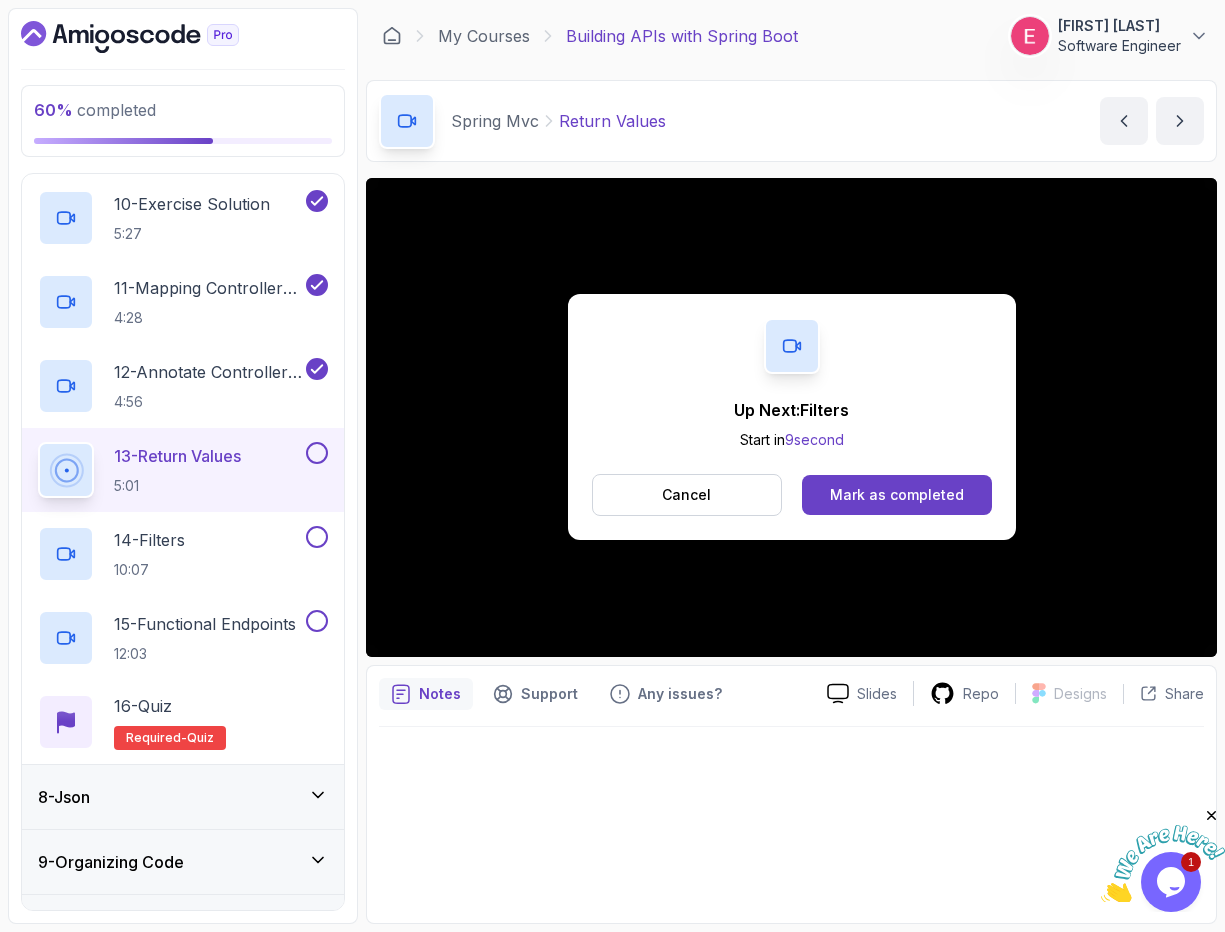 click on "Up Next:  Filters Start in  9  second Cancel Mark as completed" at bounding box center [791, 417] 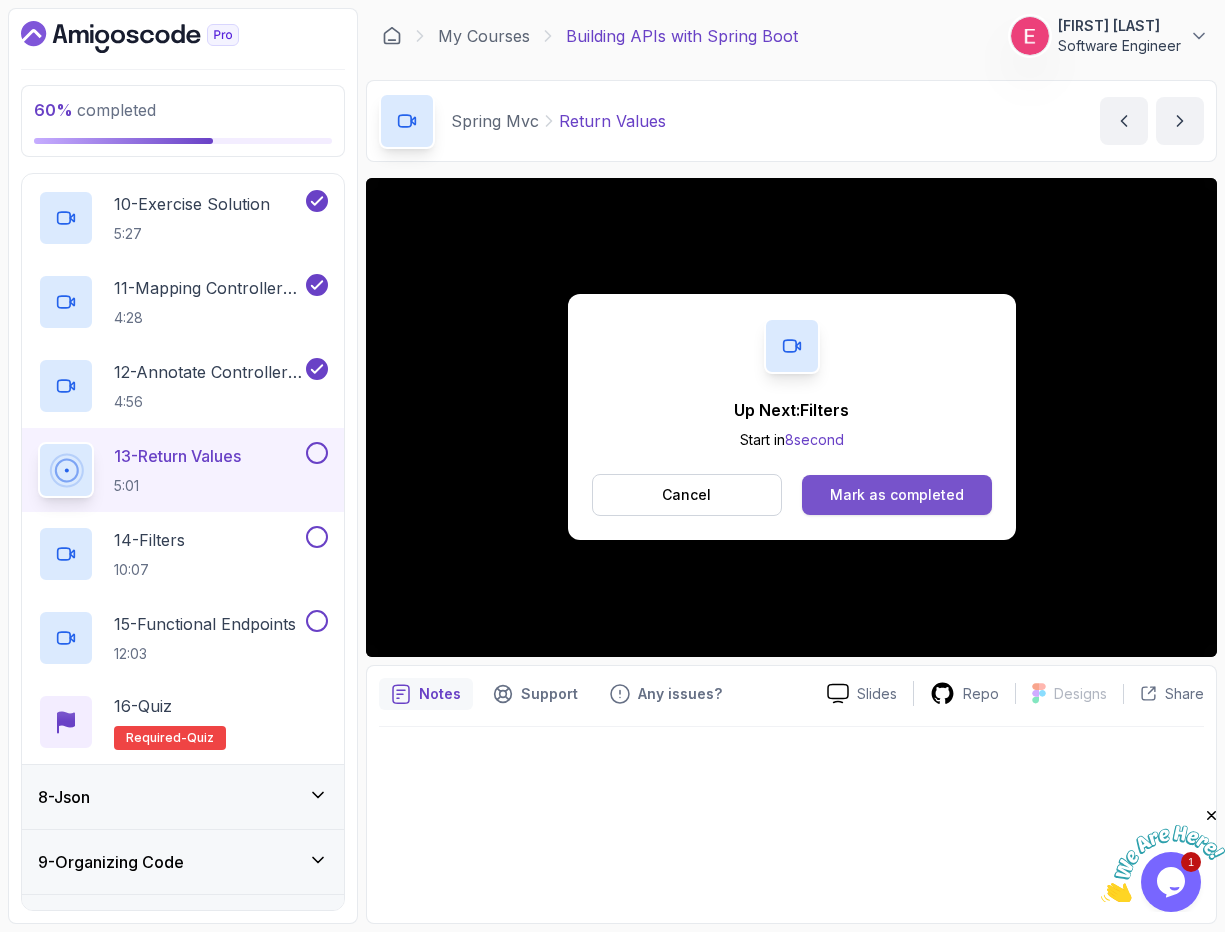 click on "Mark as completed" at bounding box center [896, 495] 